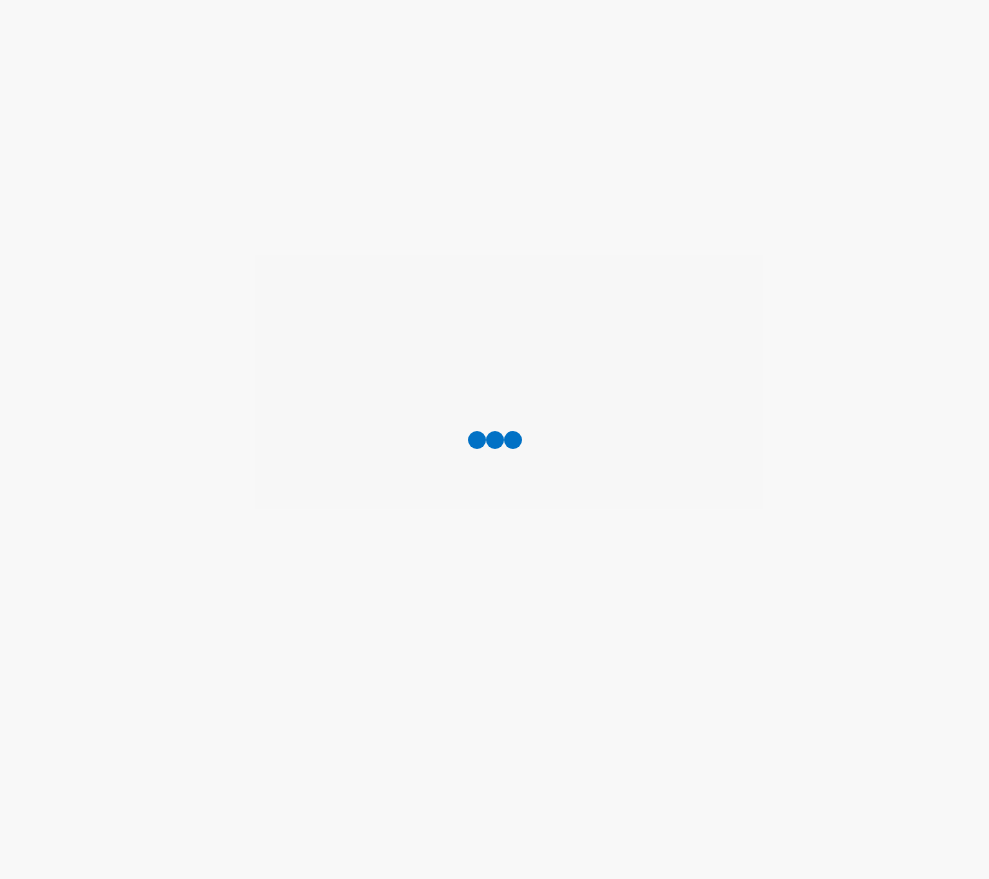 scroll, scrollTop: 0, scrollLeft: 0, axis: both 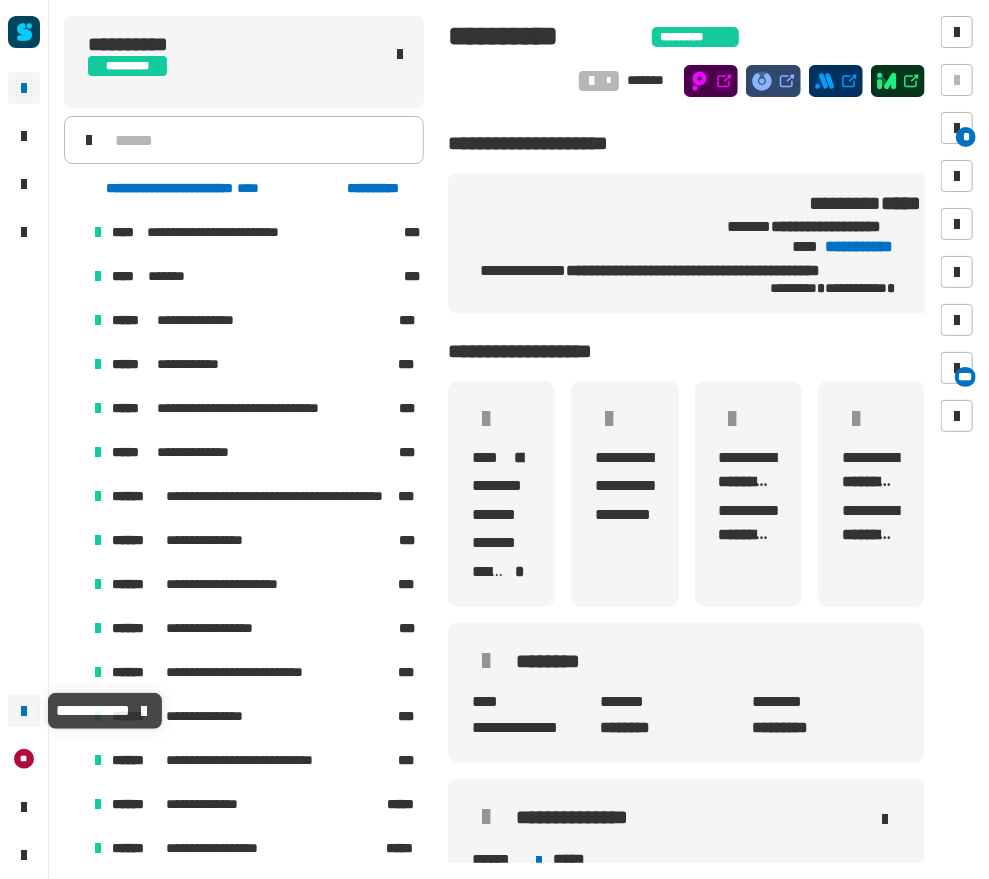 click 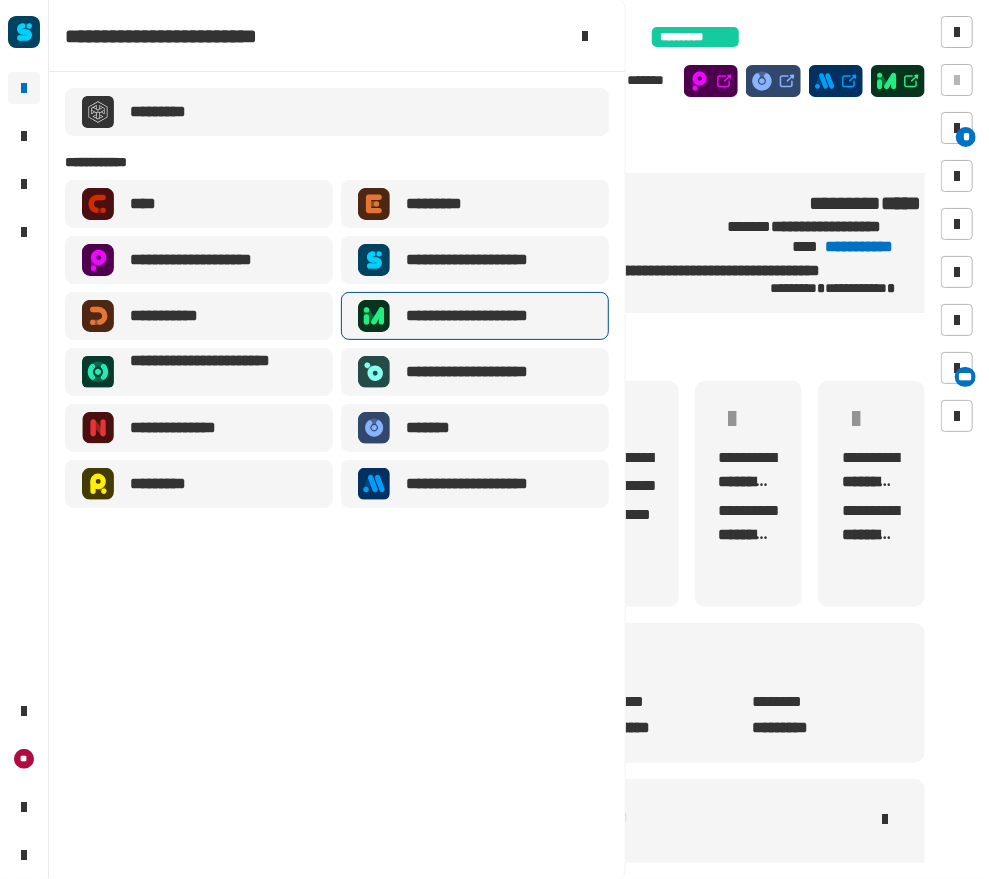 click on "**********" at bounding box center (490, 316) 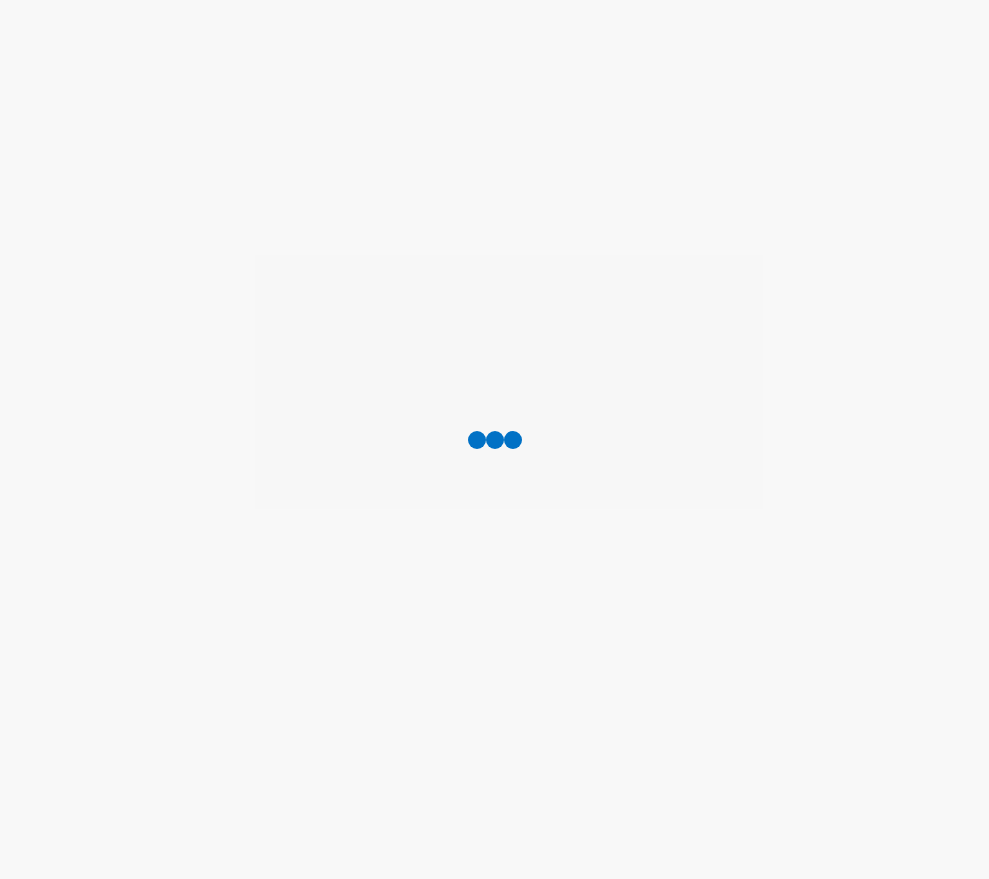 scroll, scrollTop: 0, scrollLeft: 0, axis: both 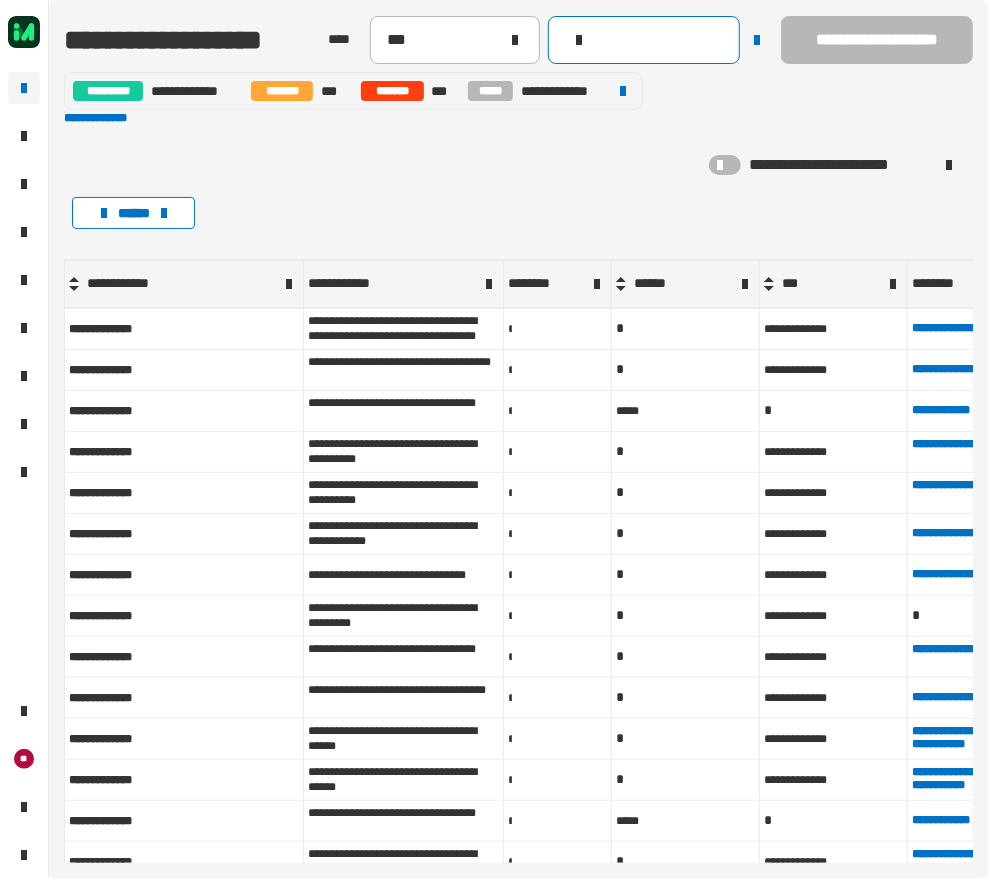click 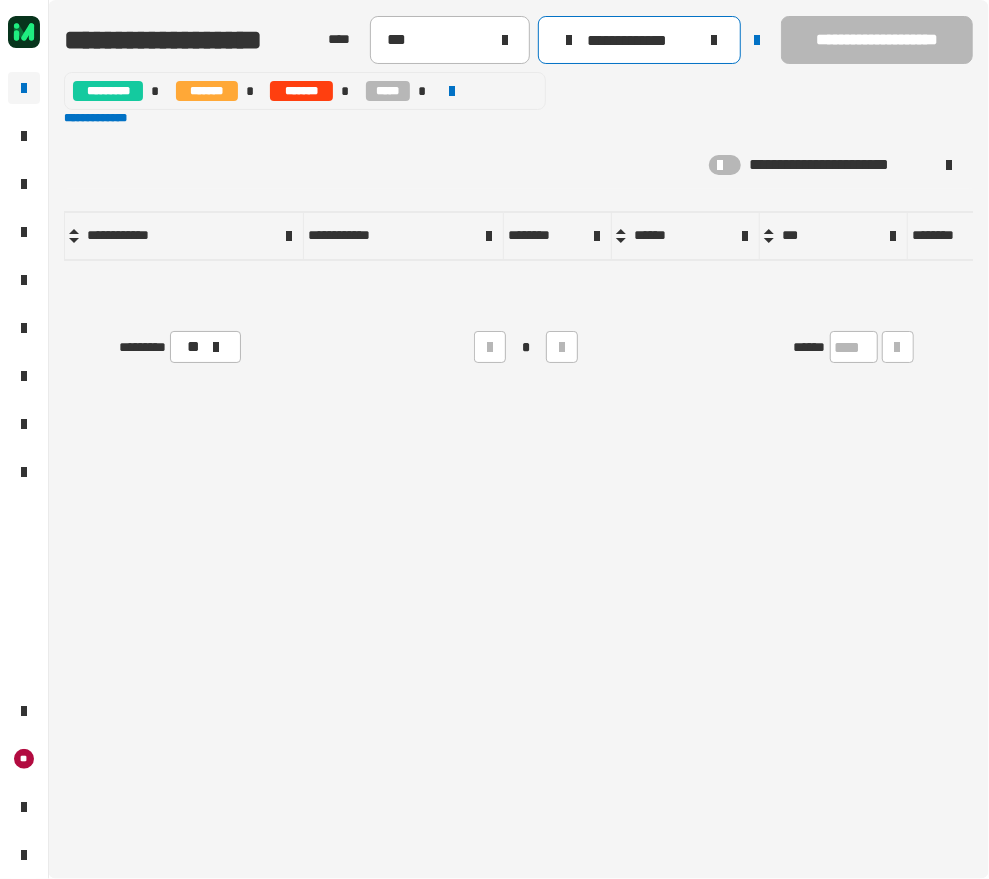 drag, startPoint x: 645, startPoint y: 43, endPoint x: 745, endPoint y: 47, distance: 100.07997 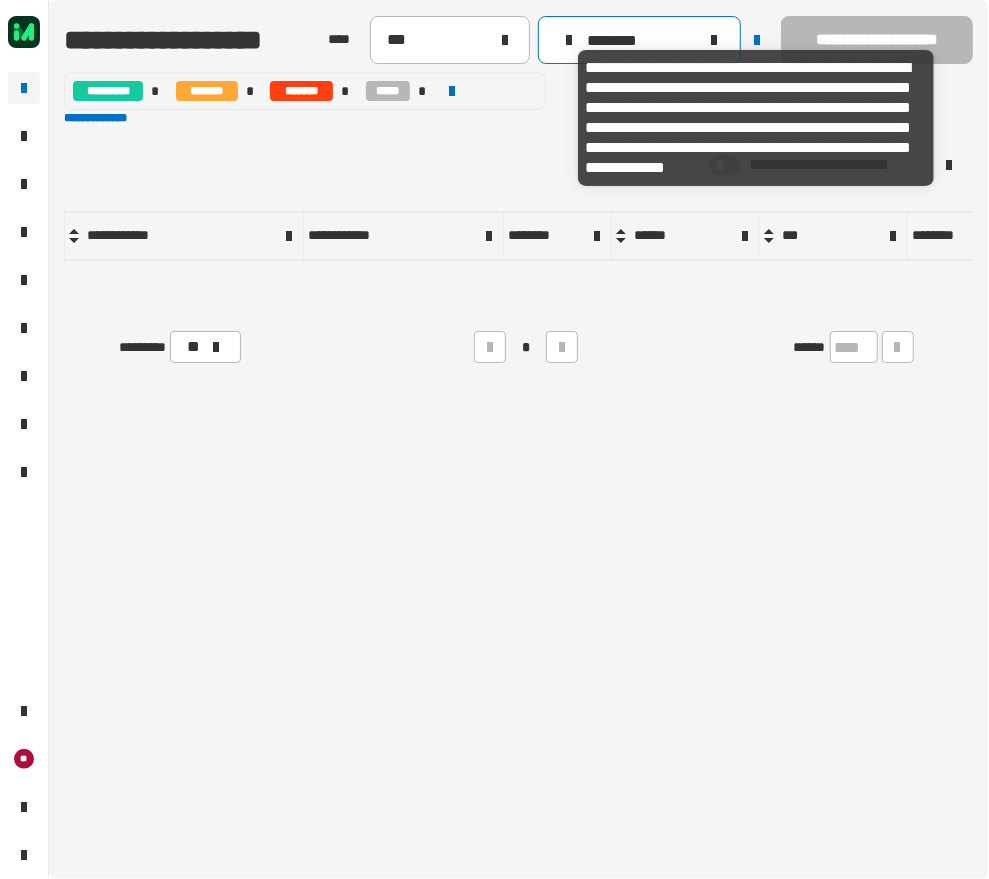 type on "********" 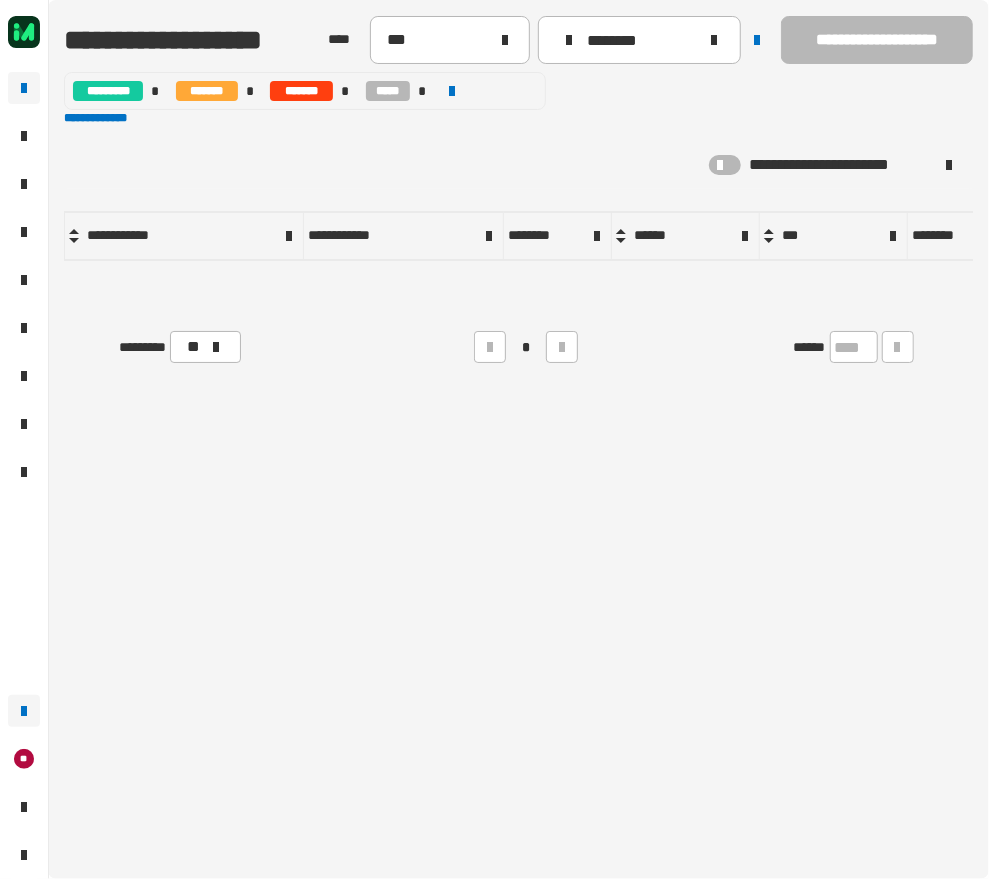 click 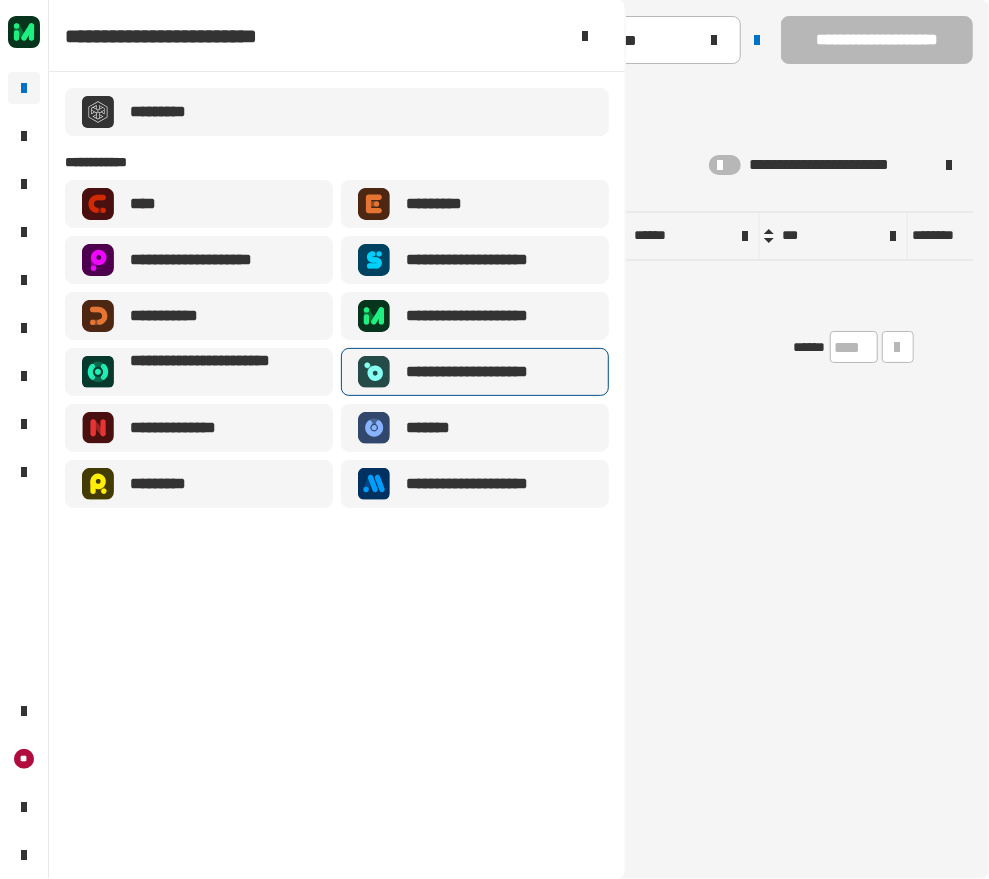 click on "**********" at bounding box center (475, 372) 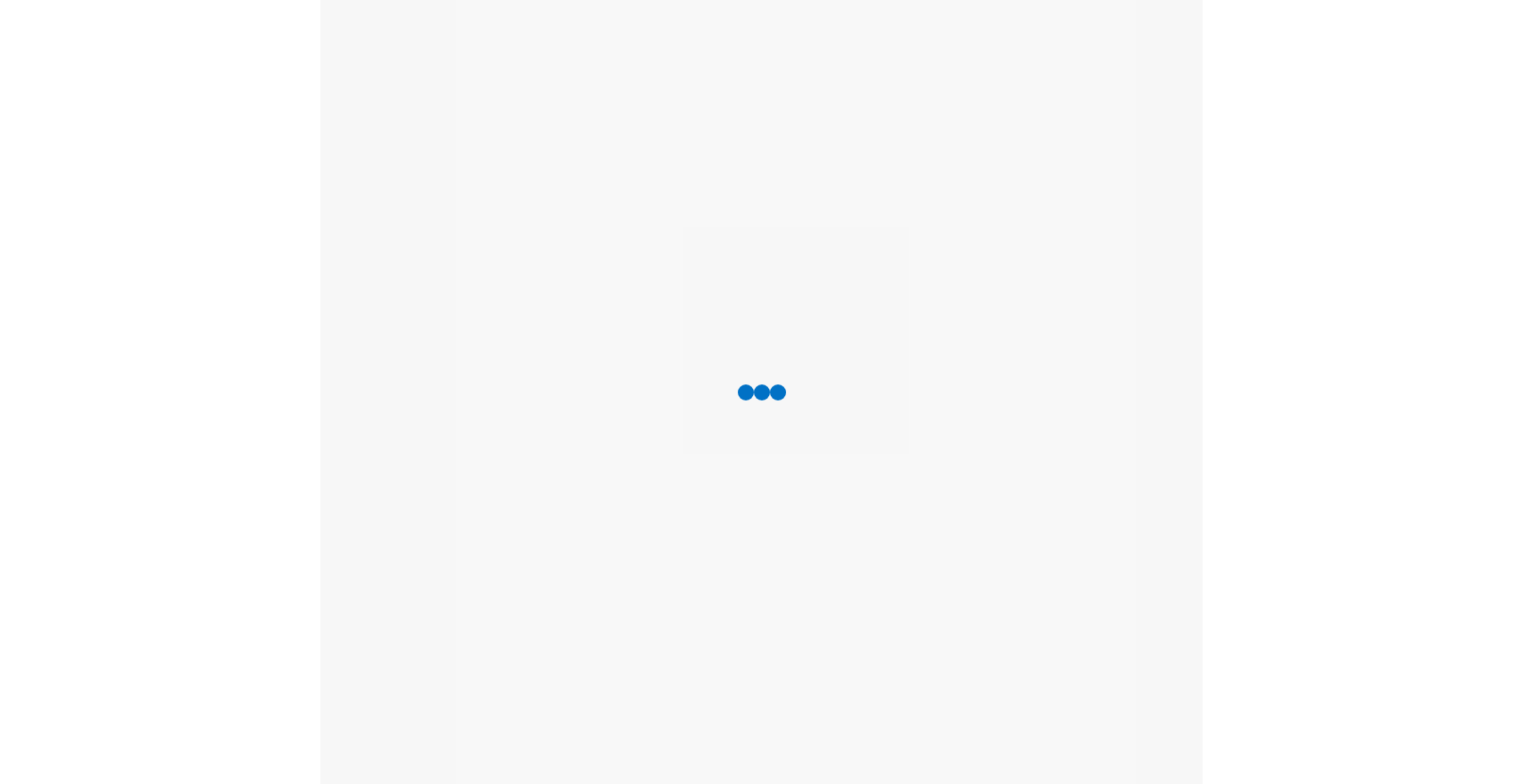 scroll, scrollTop: 0, scrollLeft: 0, axis: both 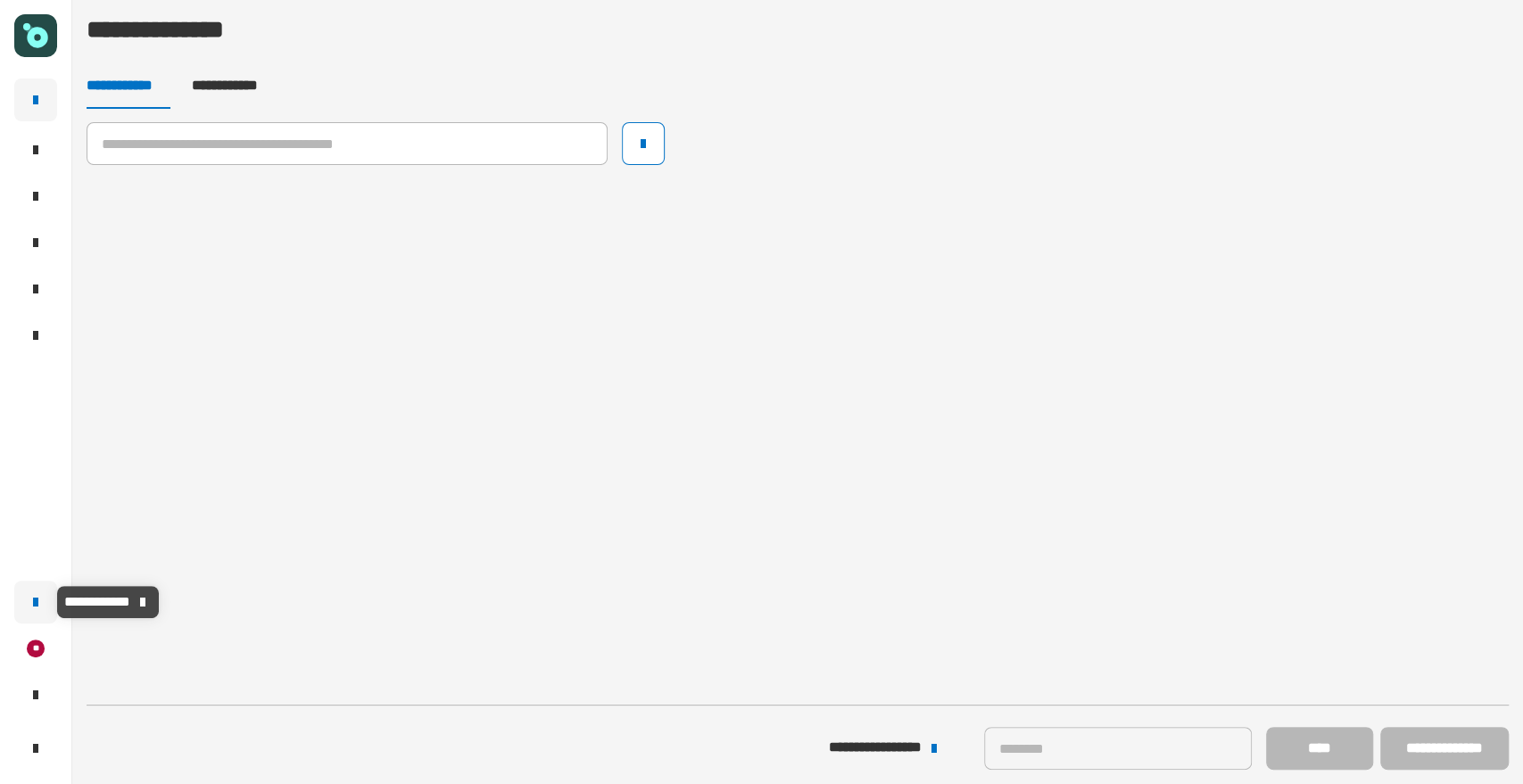 click 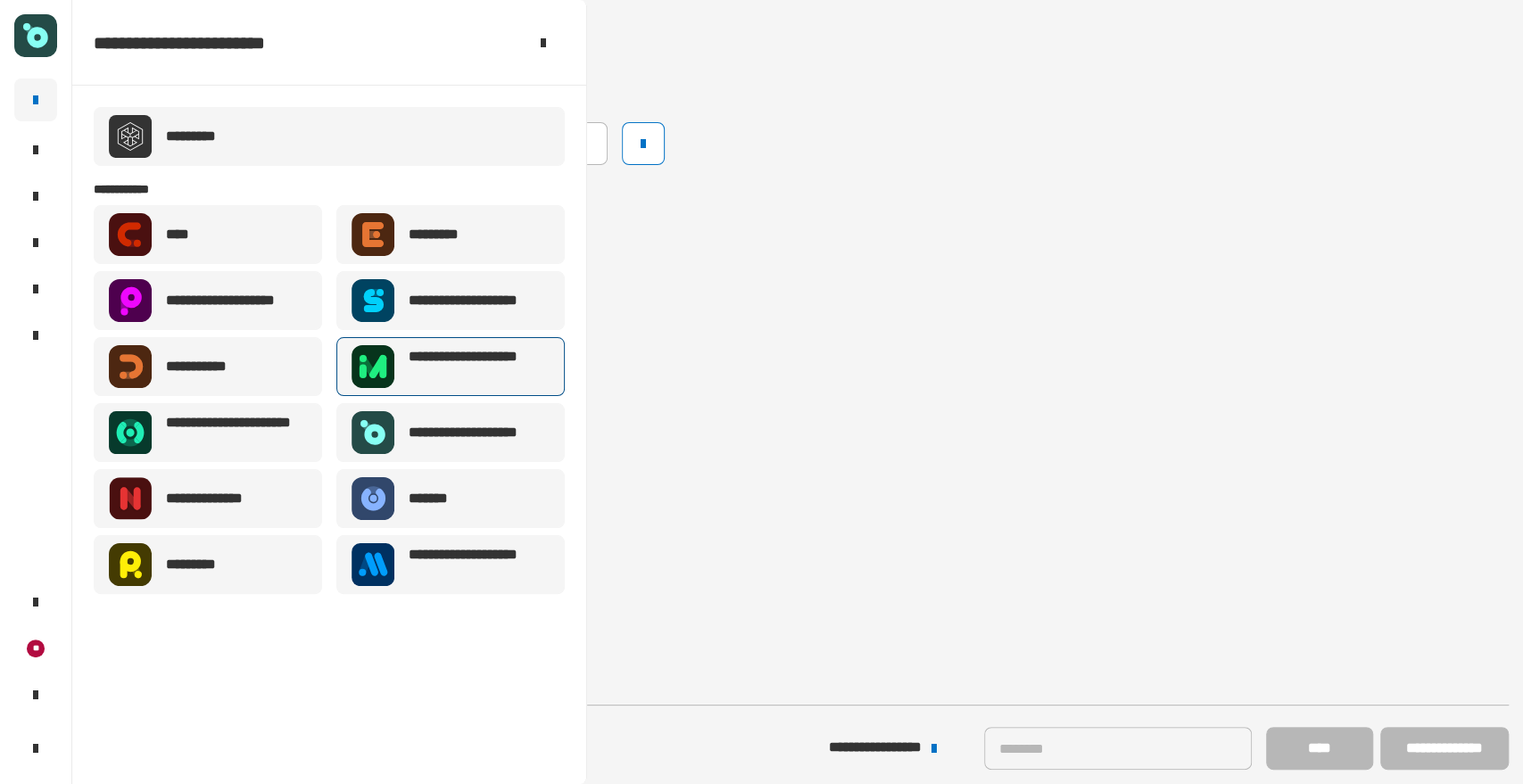 click on "**********" at bounding box center [479, 367] 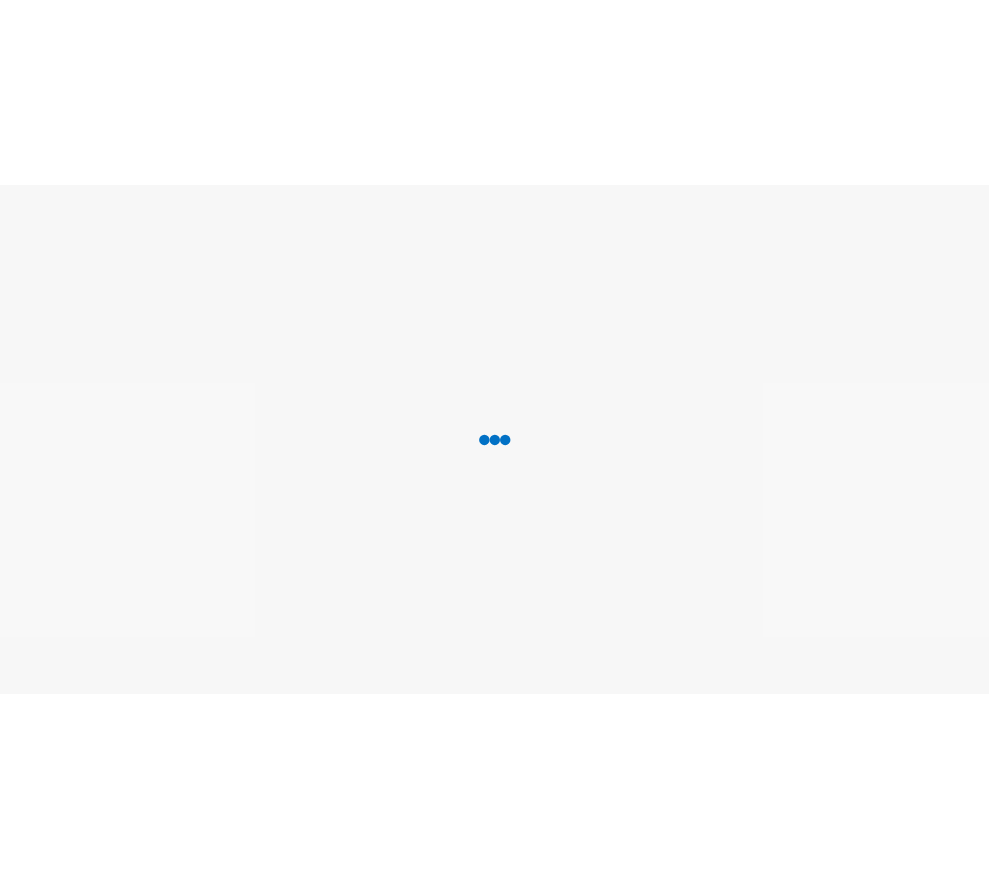 scroll, scrollTop: 0, scrollLeft: 0, axis: both 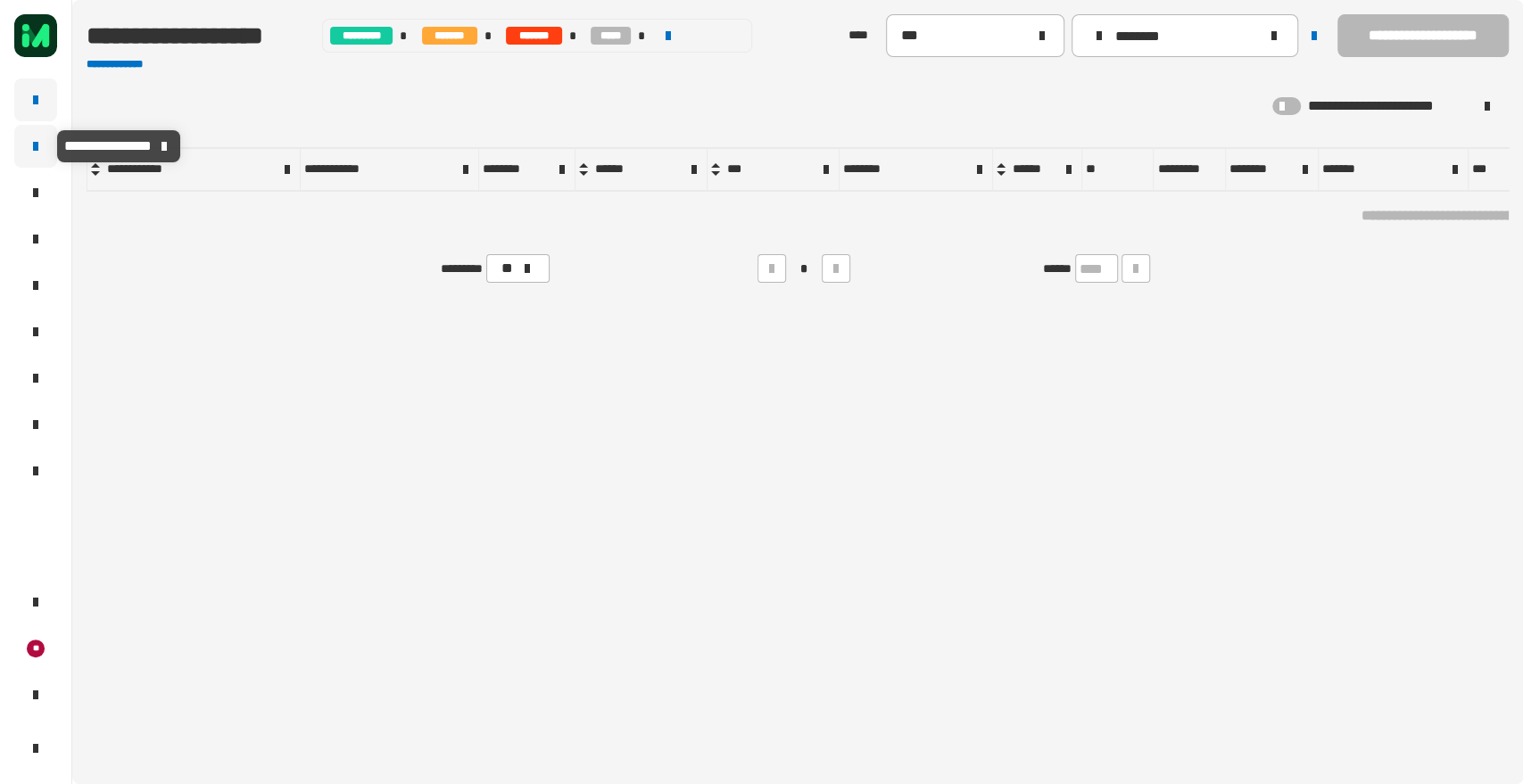 click 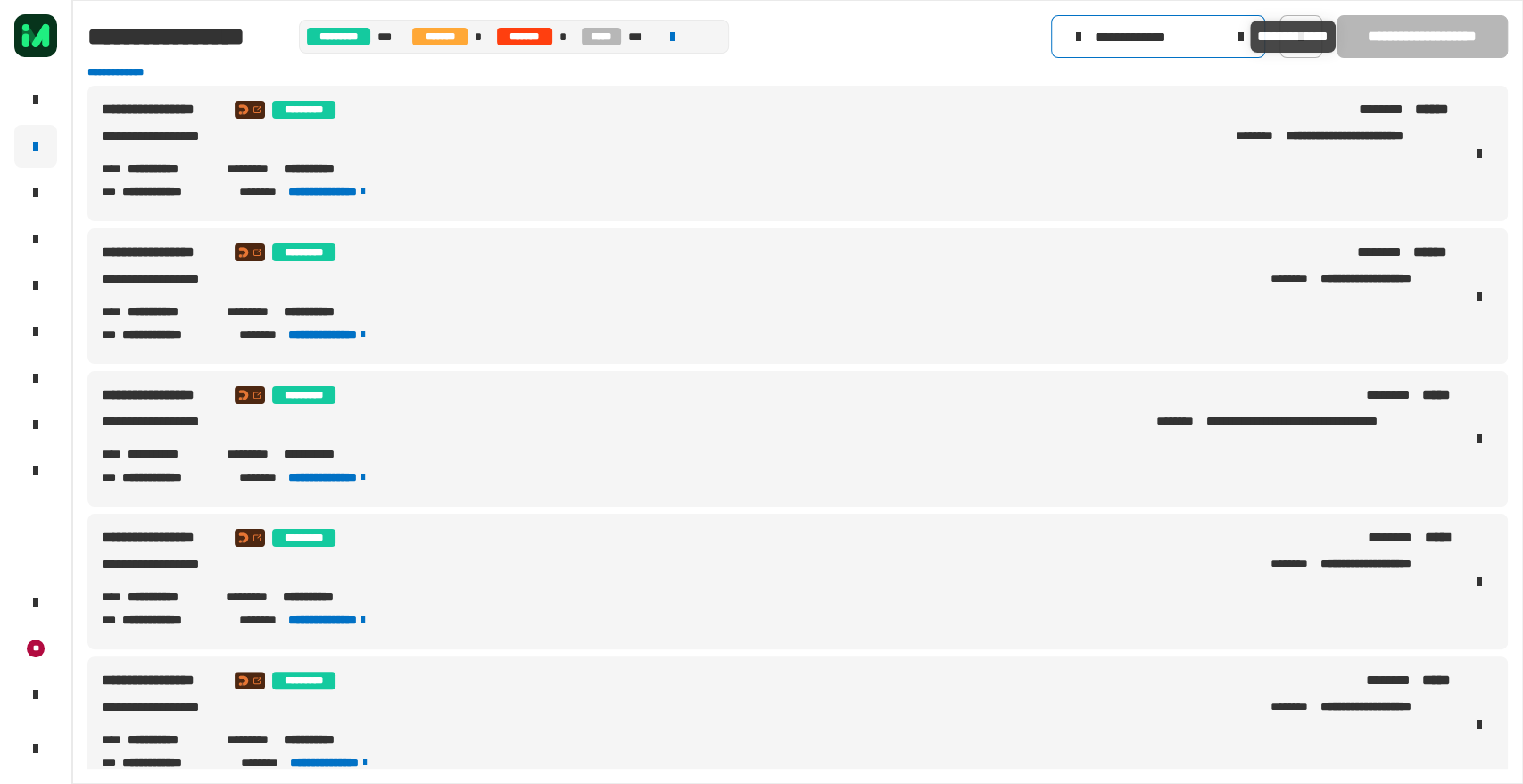 click on "**********" 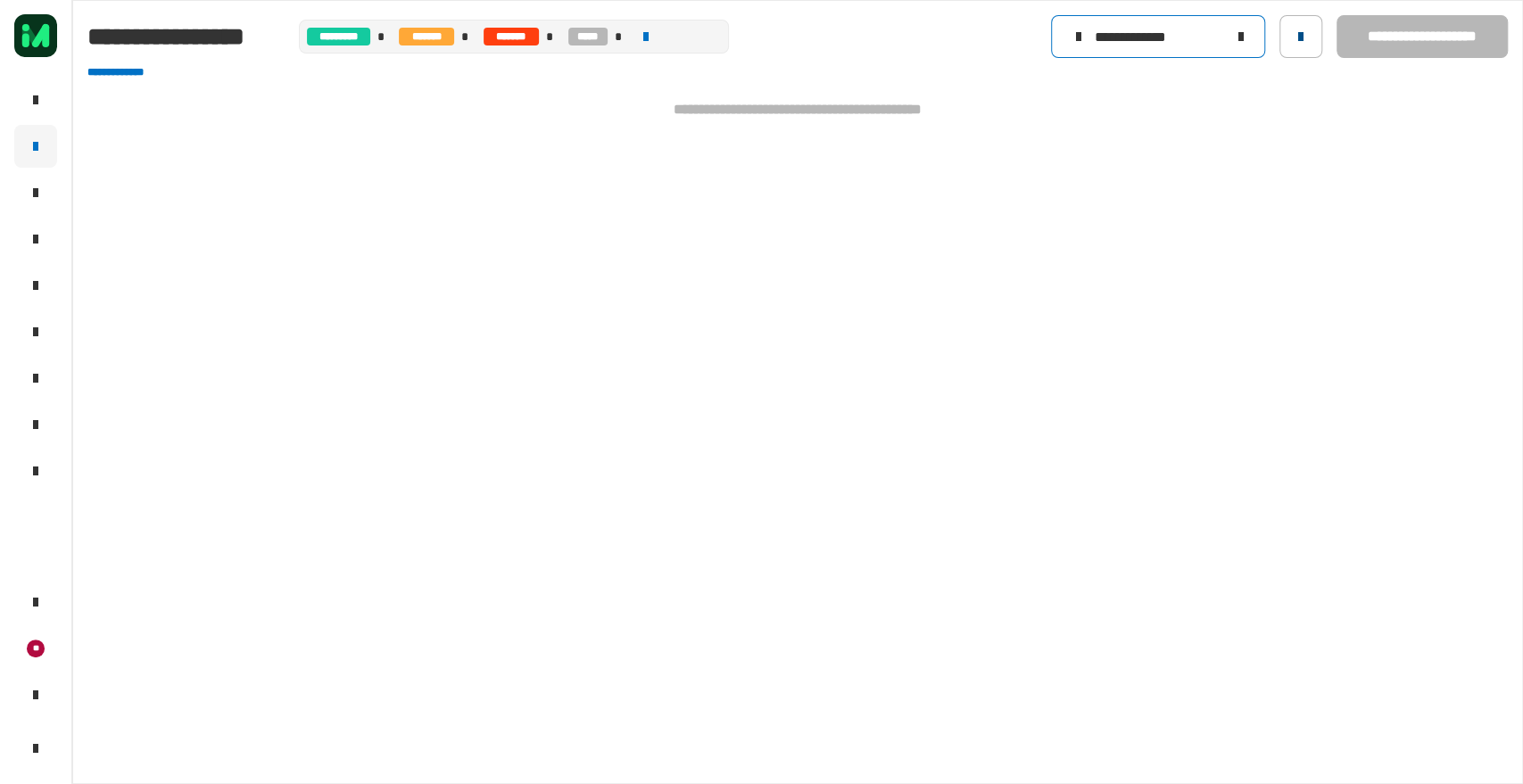 drag, startPoint x: 1152, startPoint y: 37, endPoint x: 1320, endPoint y: 31, distance: 168.10711 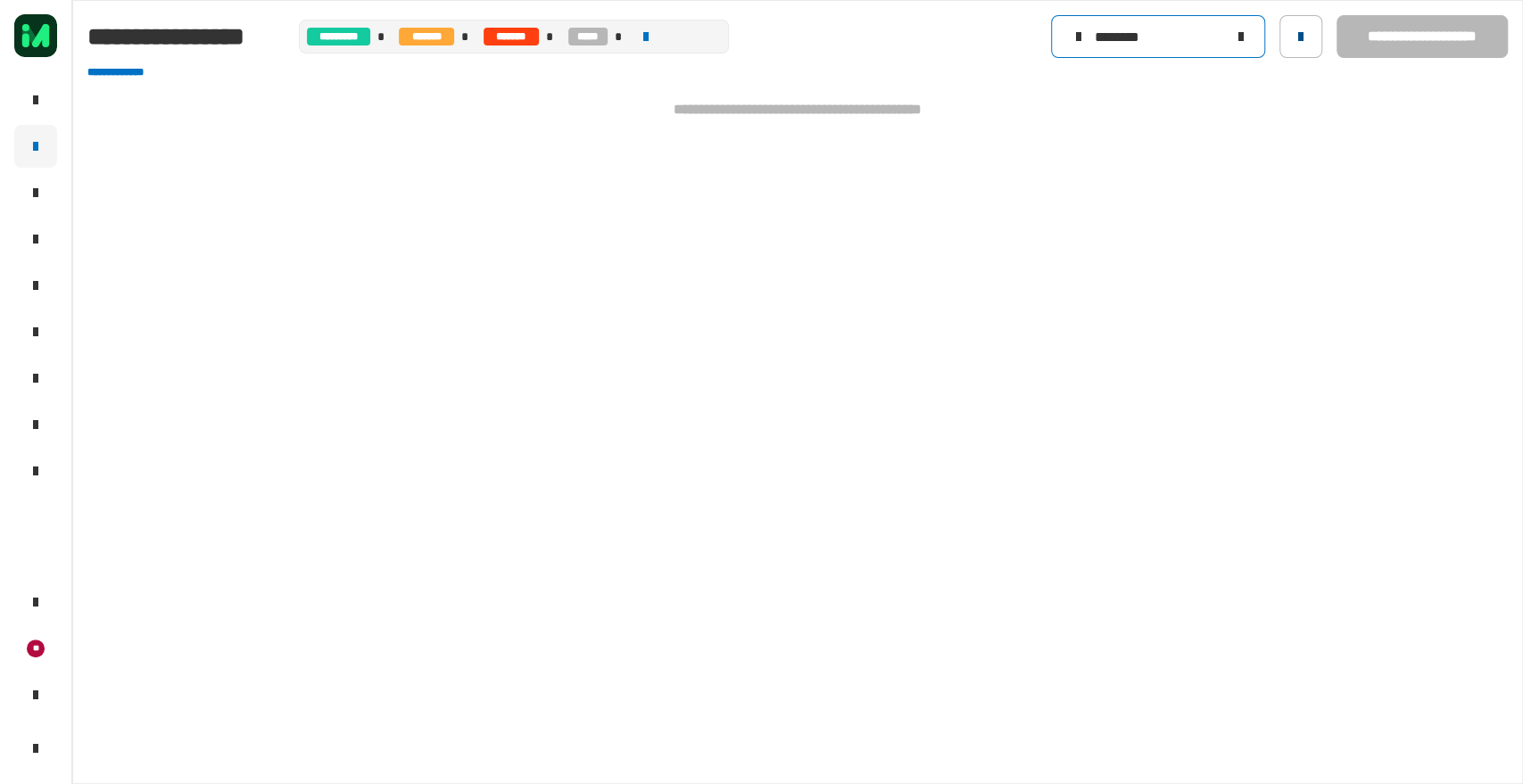 type on "********" 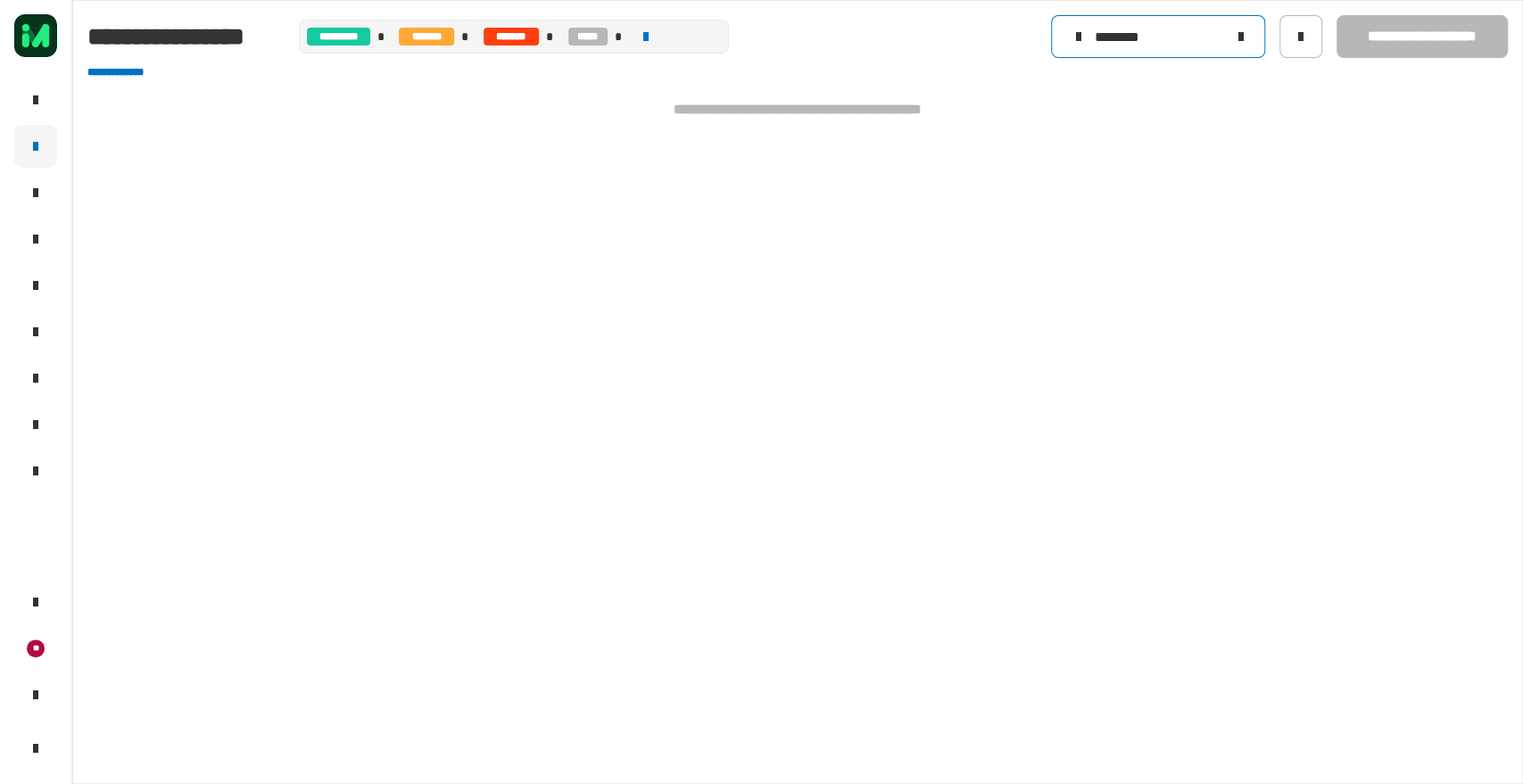 click 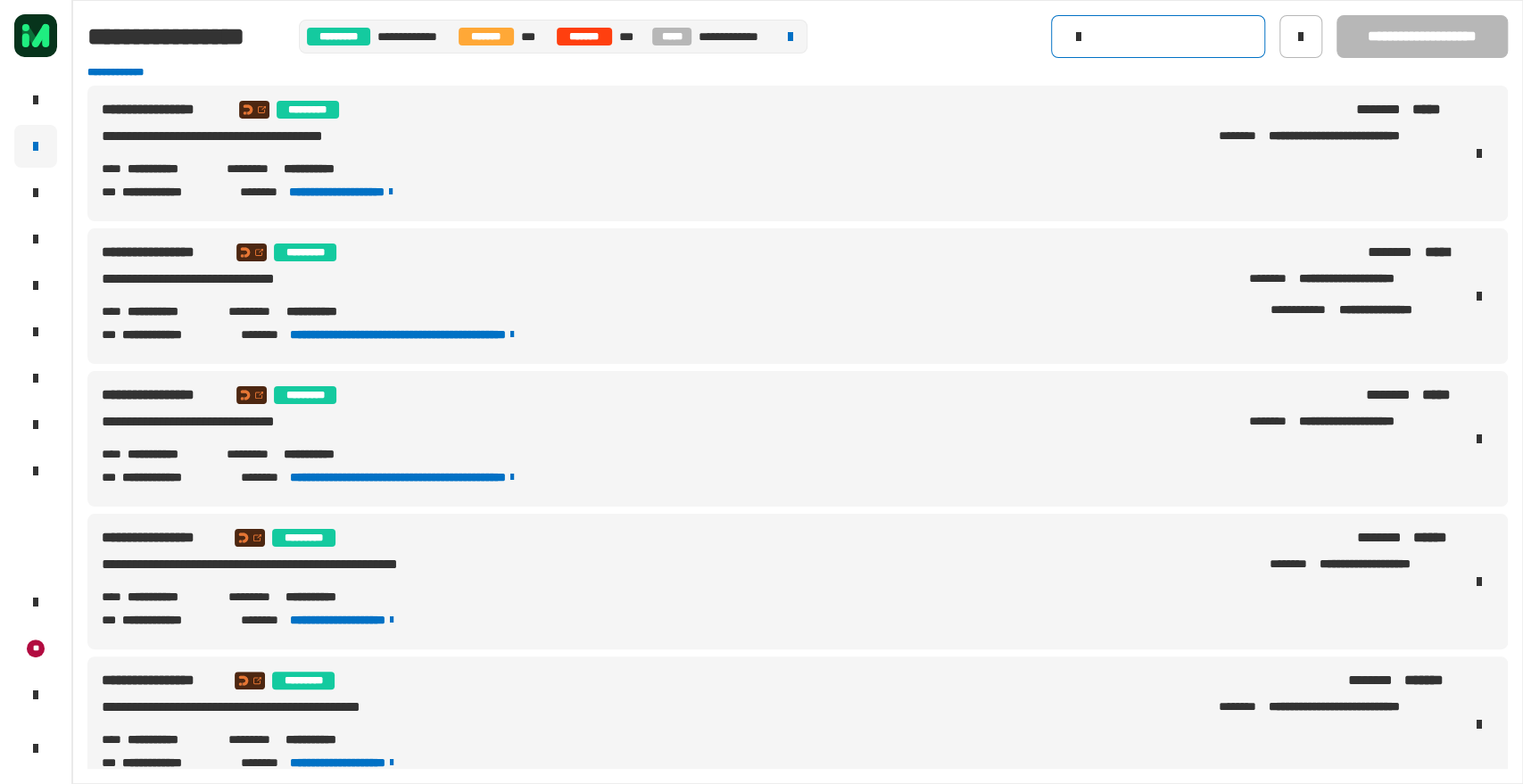 click 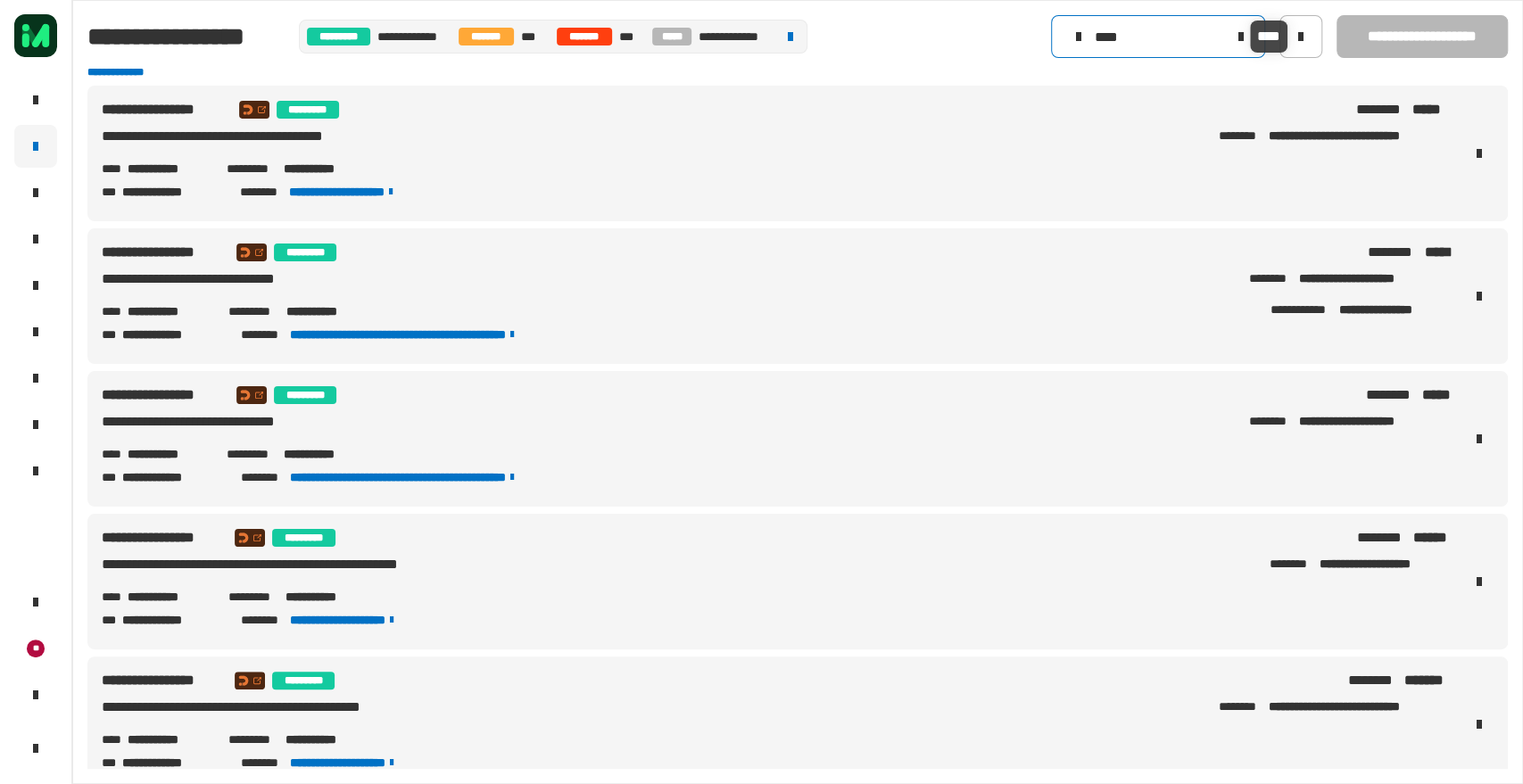 type on "****" 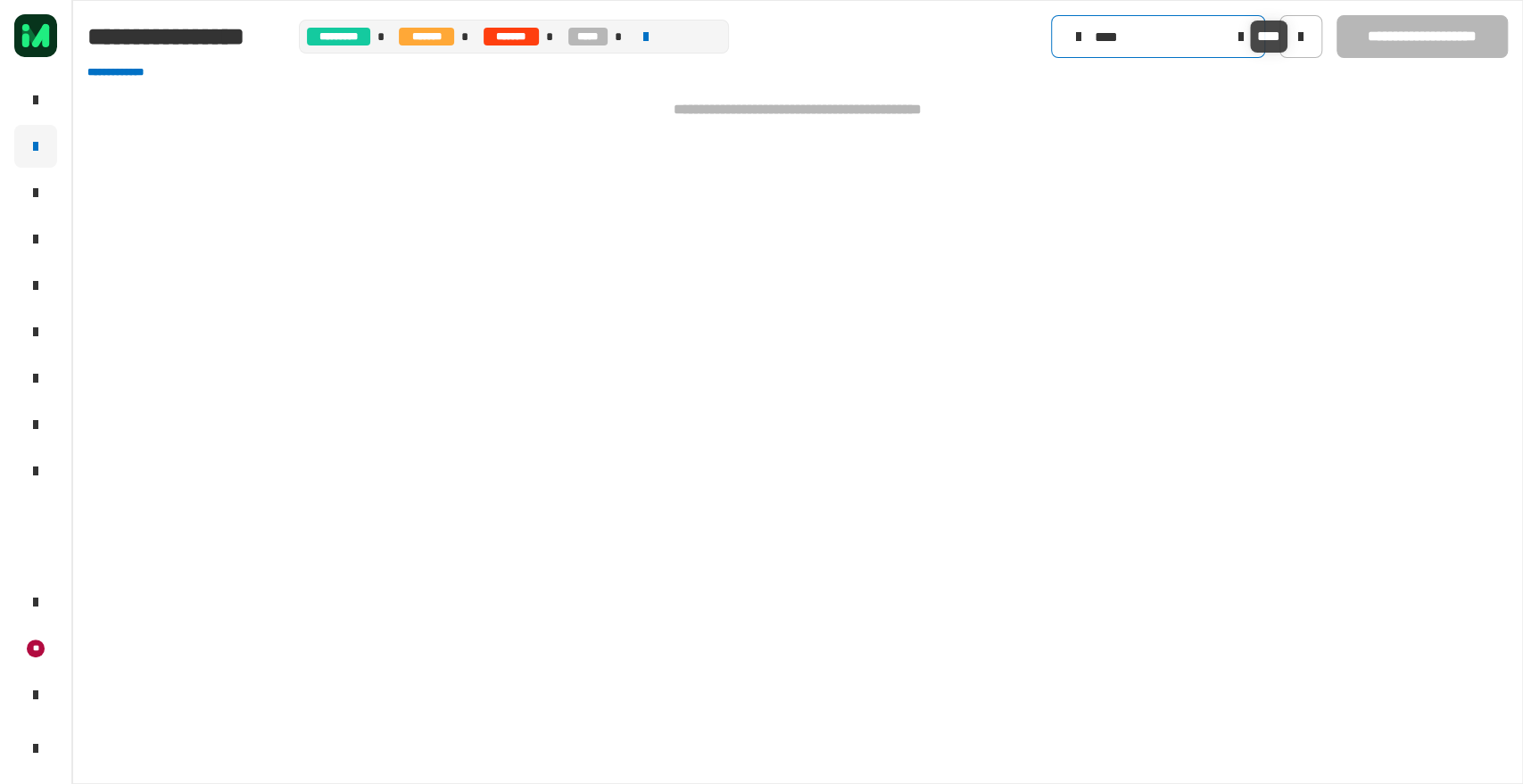 click 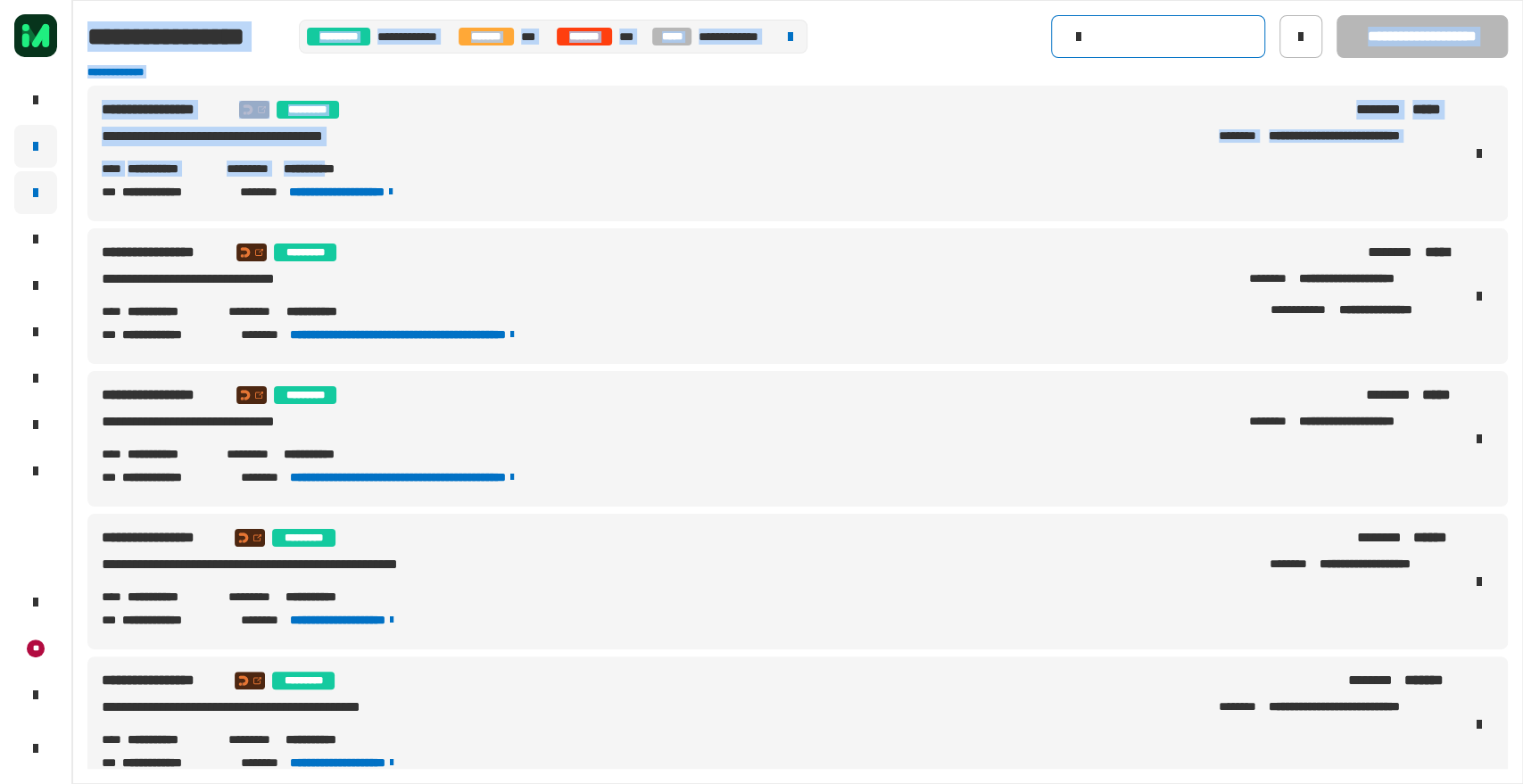 drag, startPoint x: 365, startPoint y: 157, endPoint x: 27, endPoint y: 182, distance: 338.9233 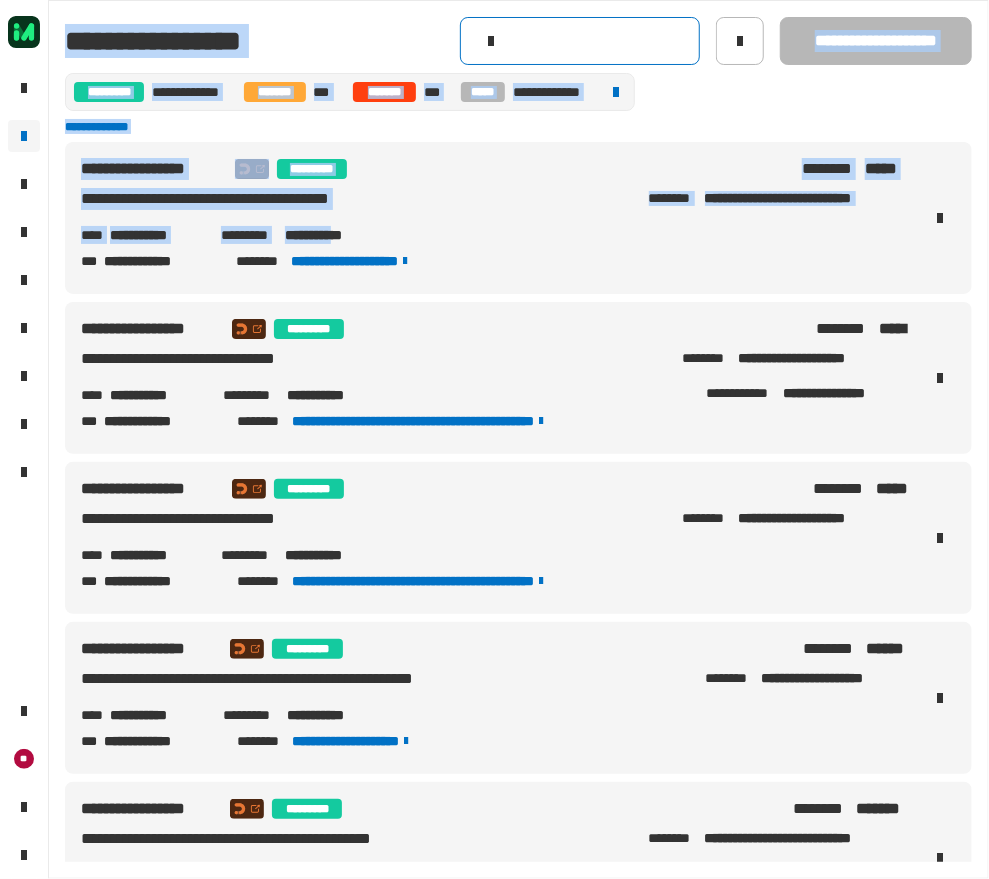 click on "[FIRST] [LAST] [STREET] [CITY] [STATE] [ZIP] [COUNTRY] [PHONE] [EMAIL]" 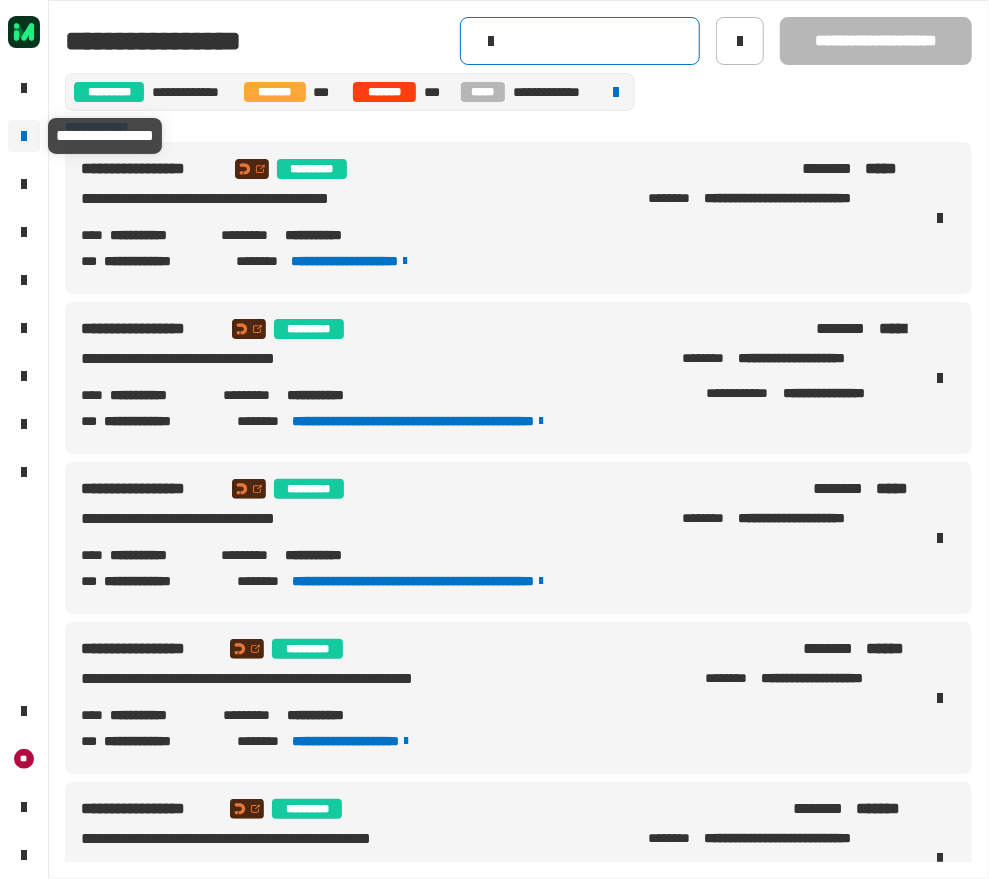 click 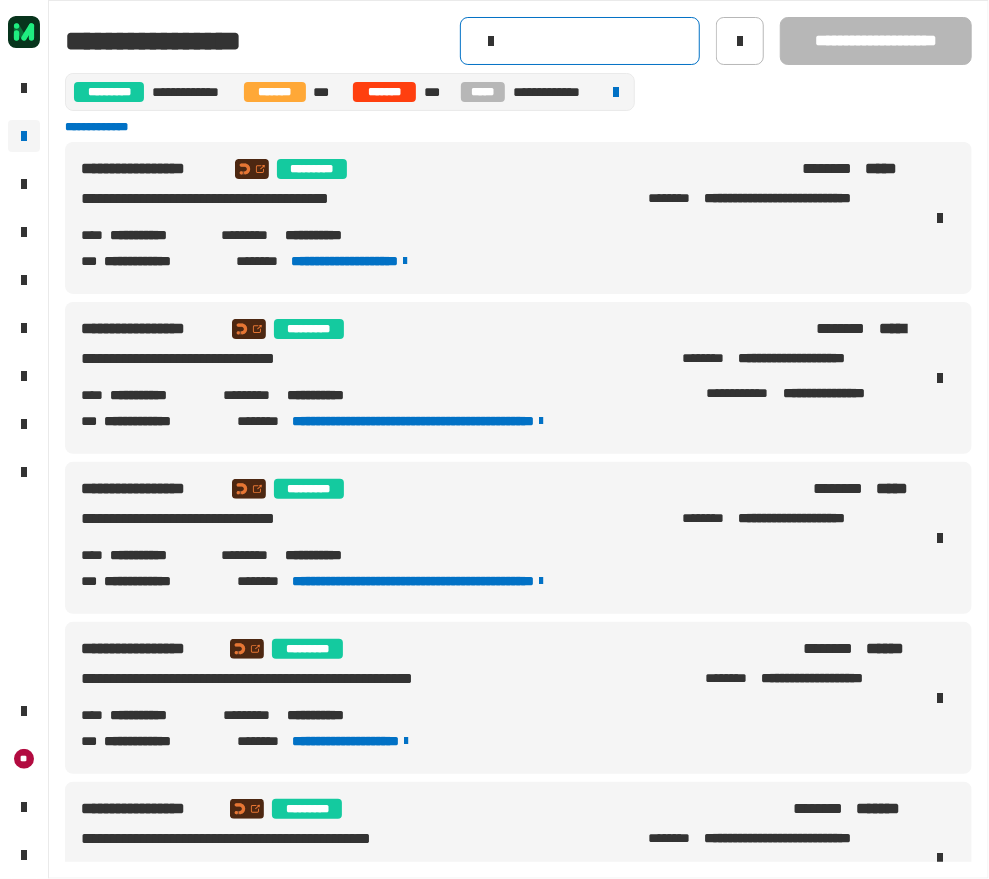 click 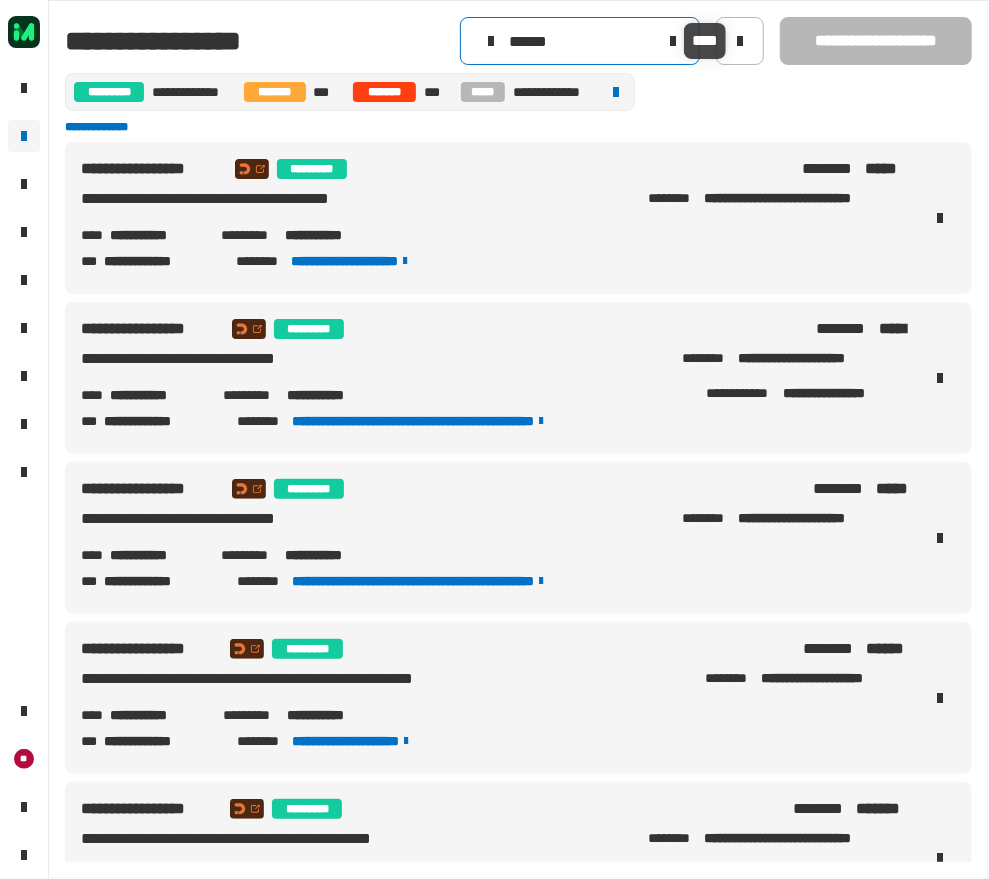 type on "******" 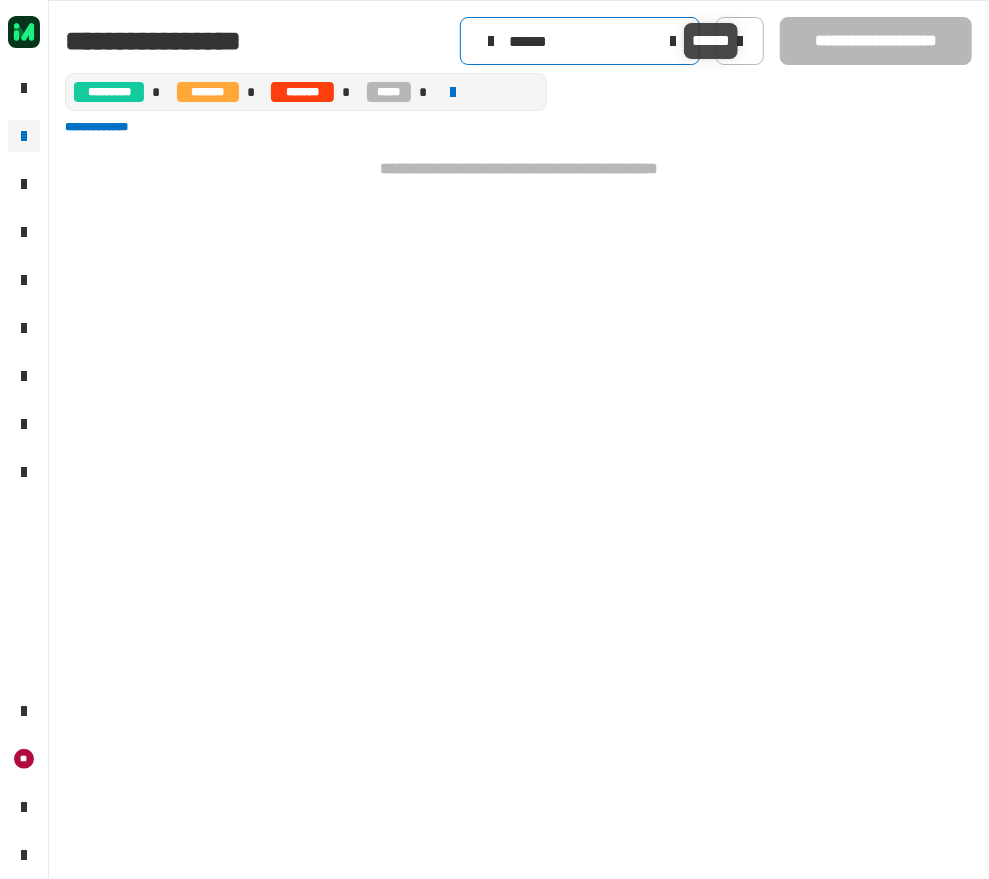 drag, startPoint x: 606, startPoint y: 45, endPoint x: 402, endPoint y: 35, distance: 204.24495 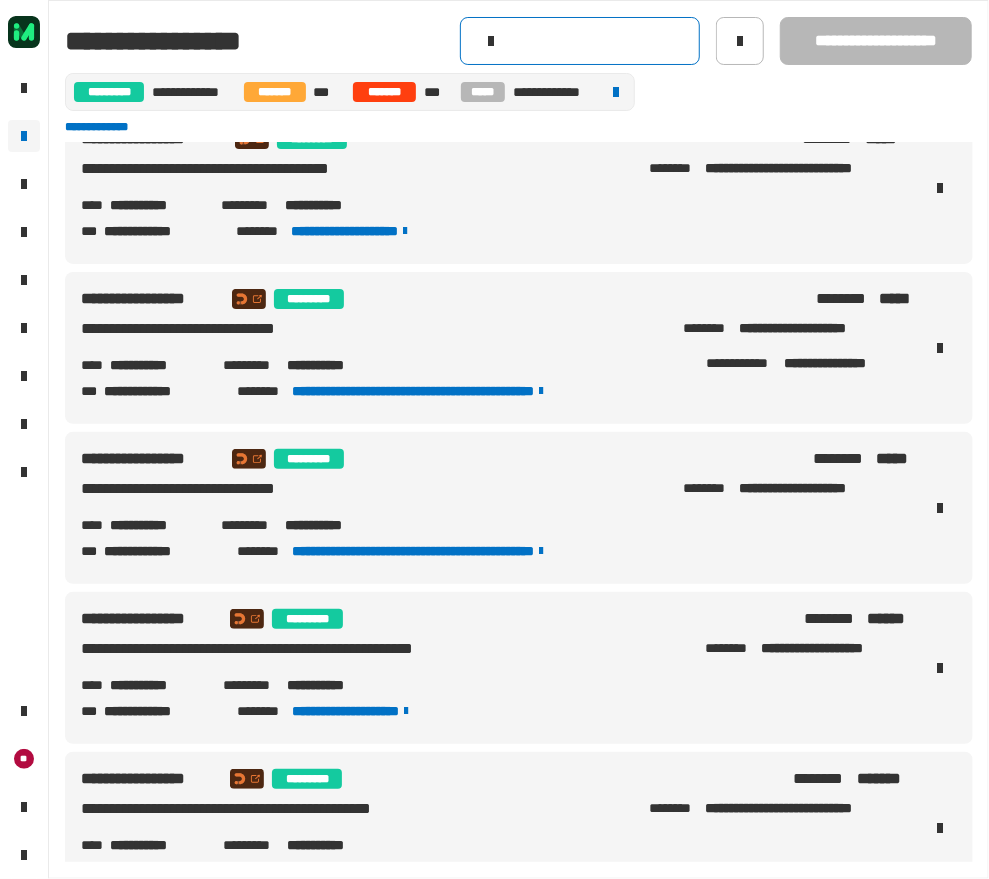 scroll, scrollTop: 0, scrollLeft: 0, axis: both 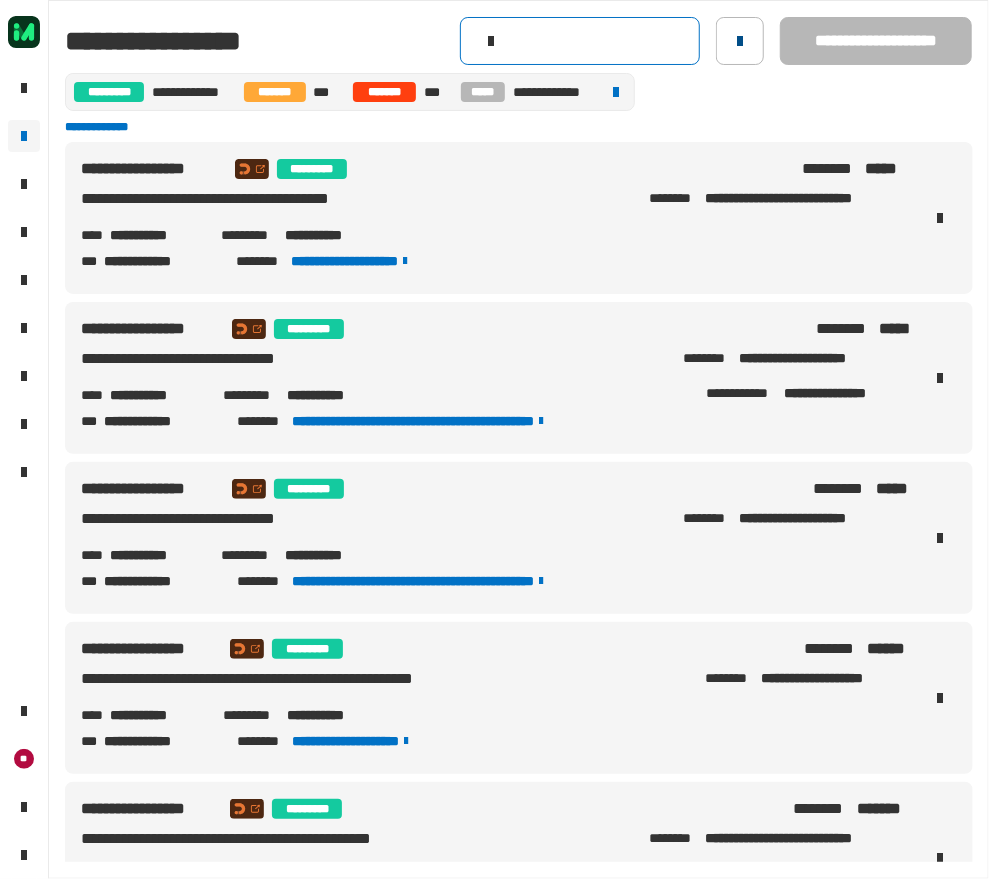 type 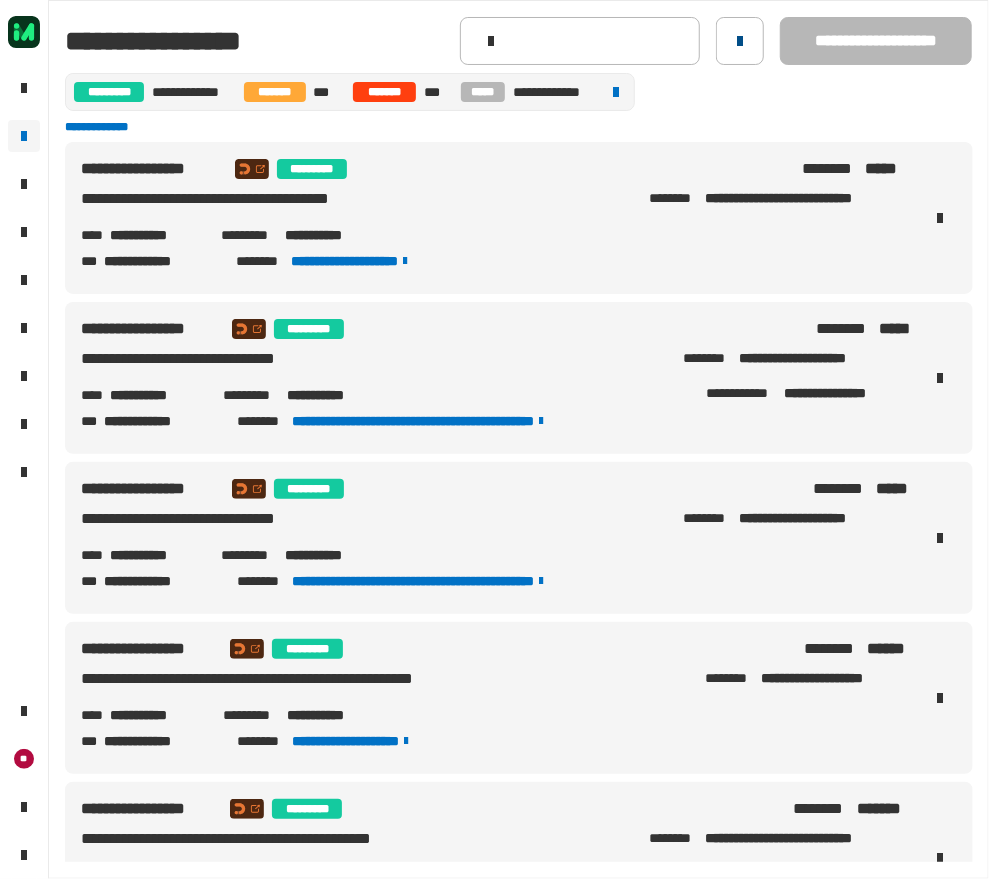 click 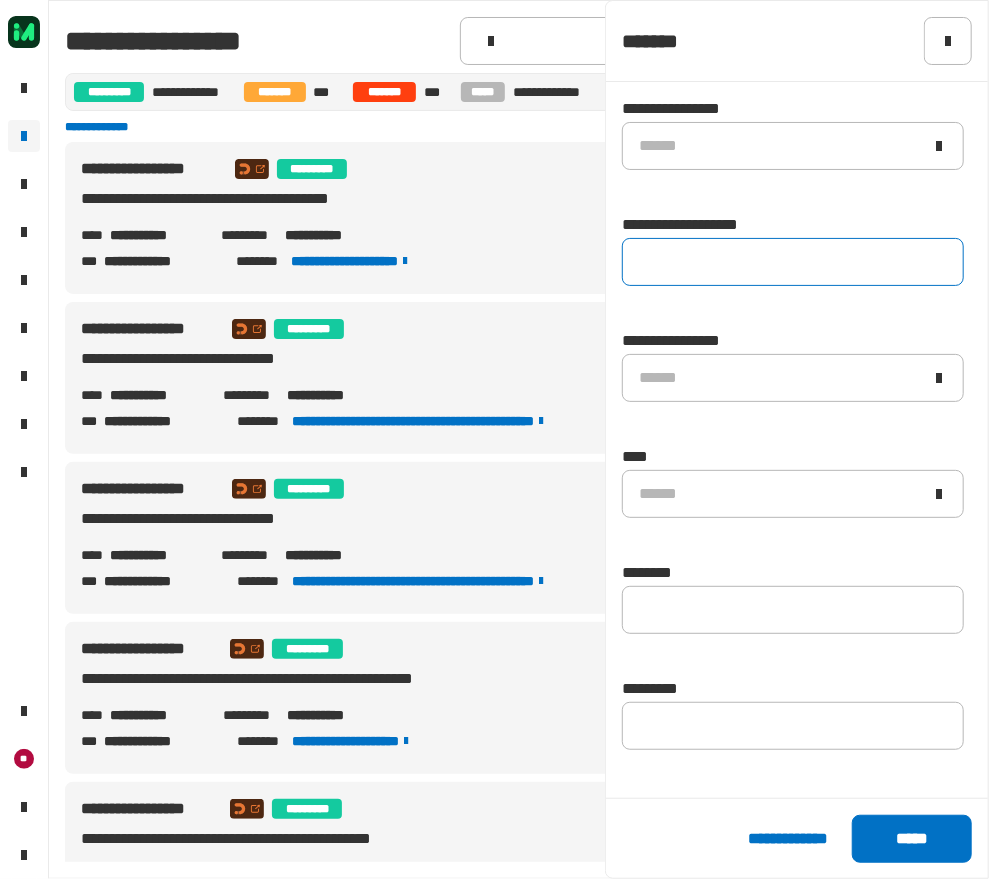click 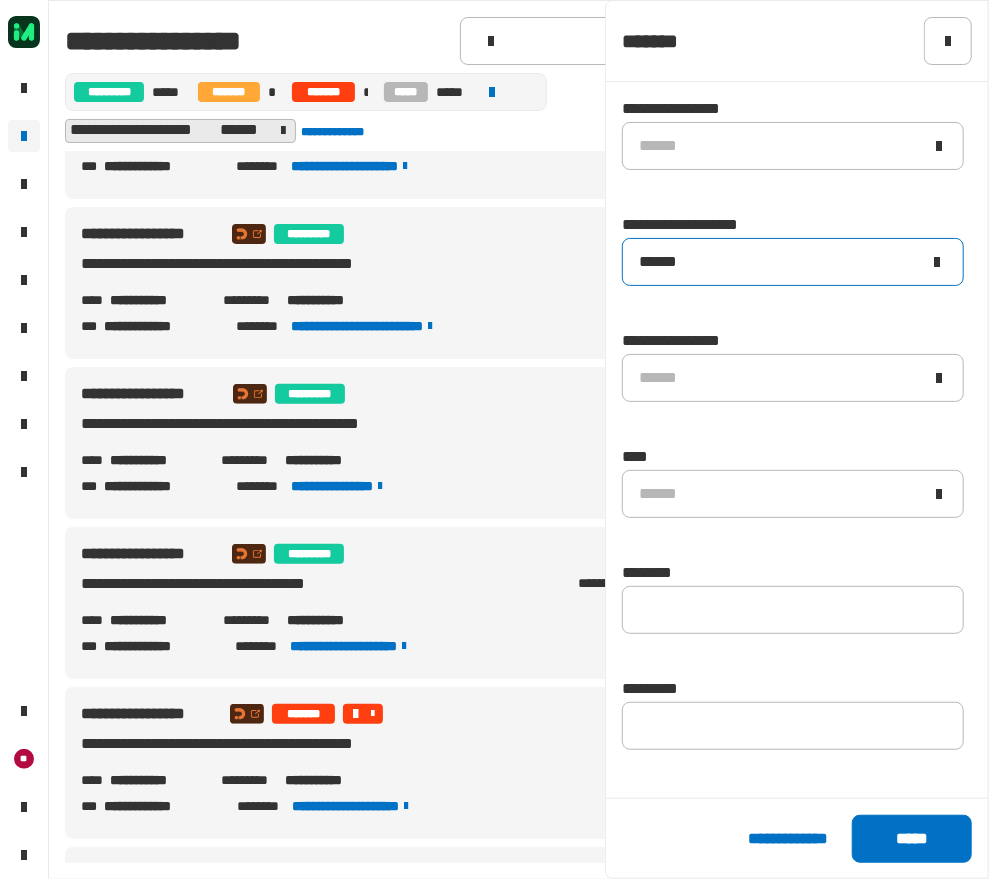 scroll, scrollTop: 2665, scrollLeft: 0, axis: vertical 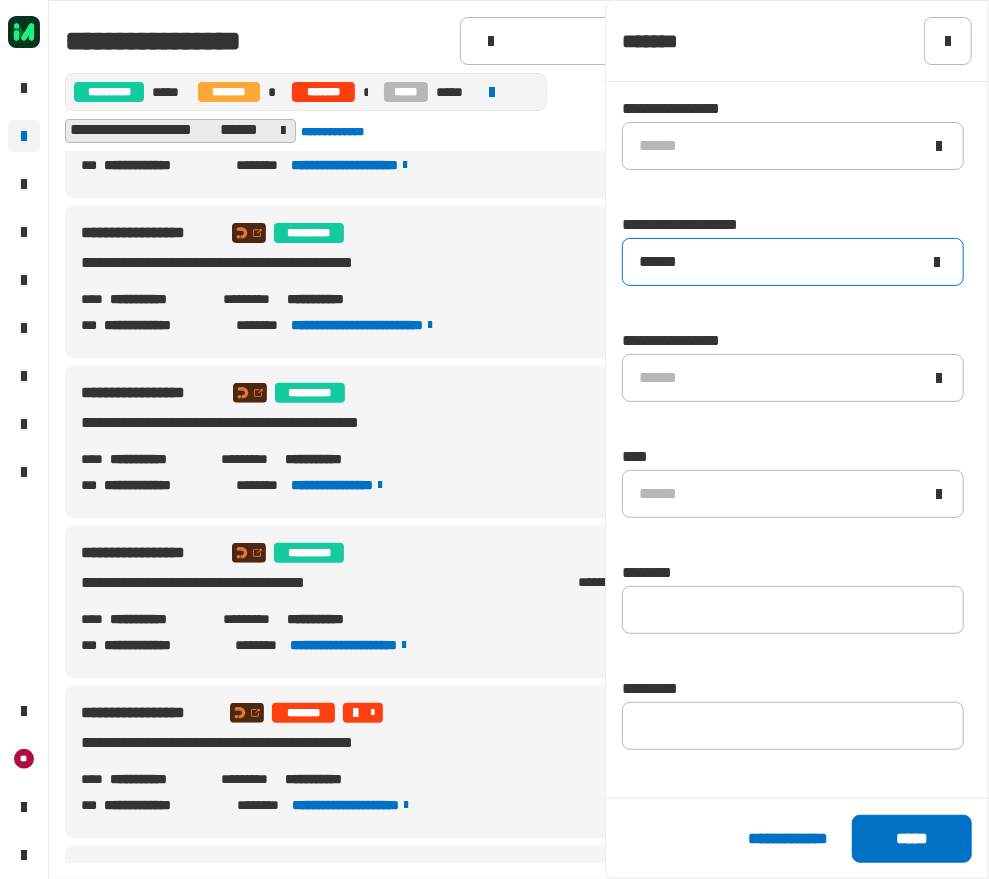 type on "******" 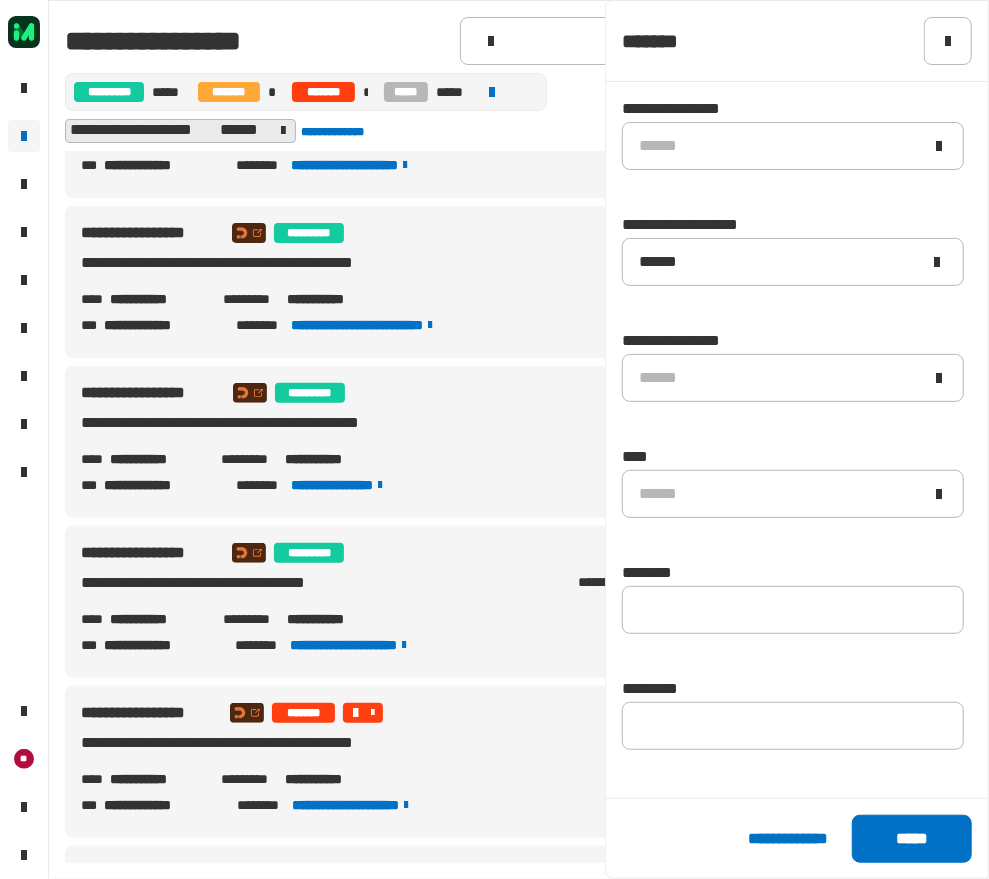 click on "**********" at bounding box center [261, 423] 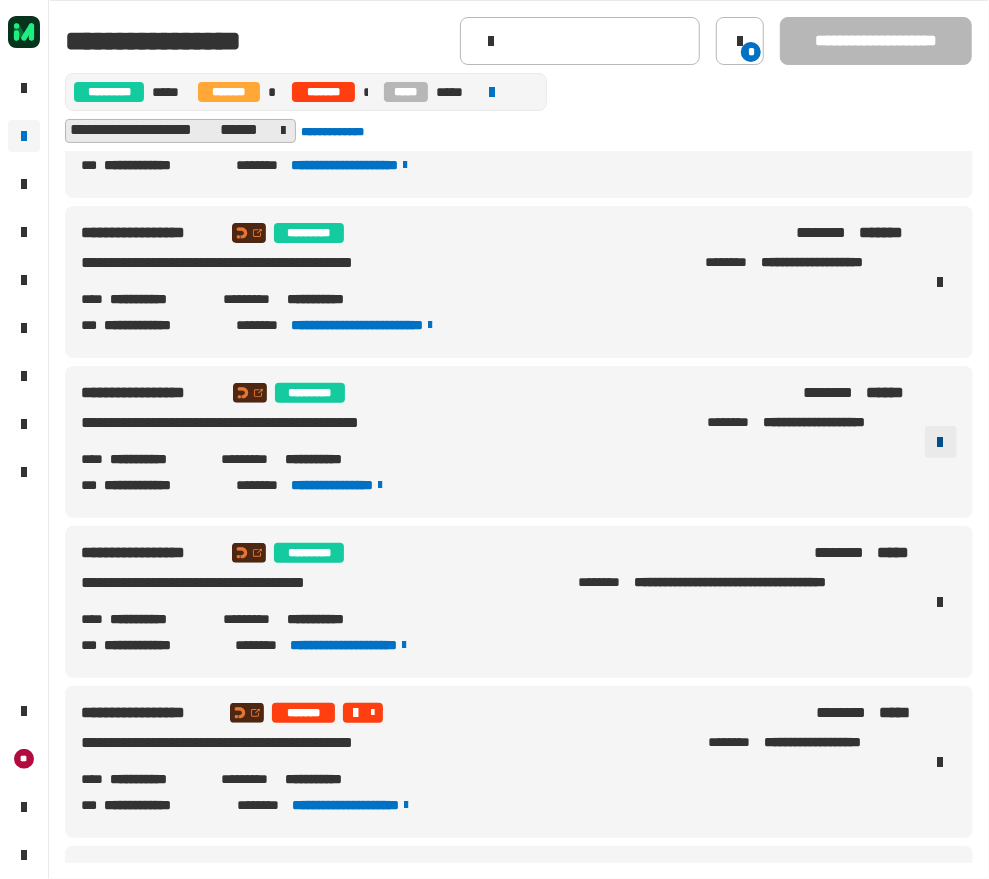 click at bounding box center [941, 442] 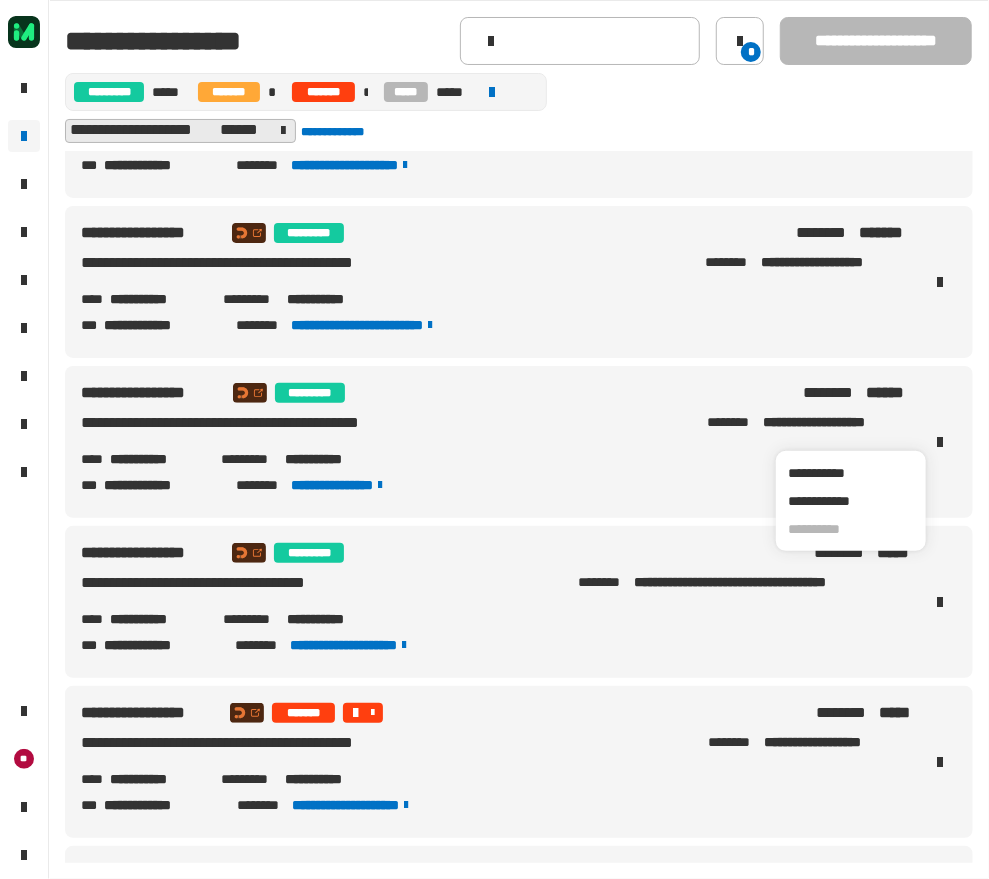 click on "**********" at bounding box center (438, 393) 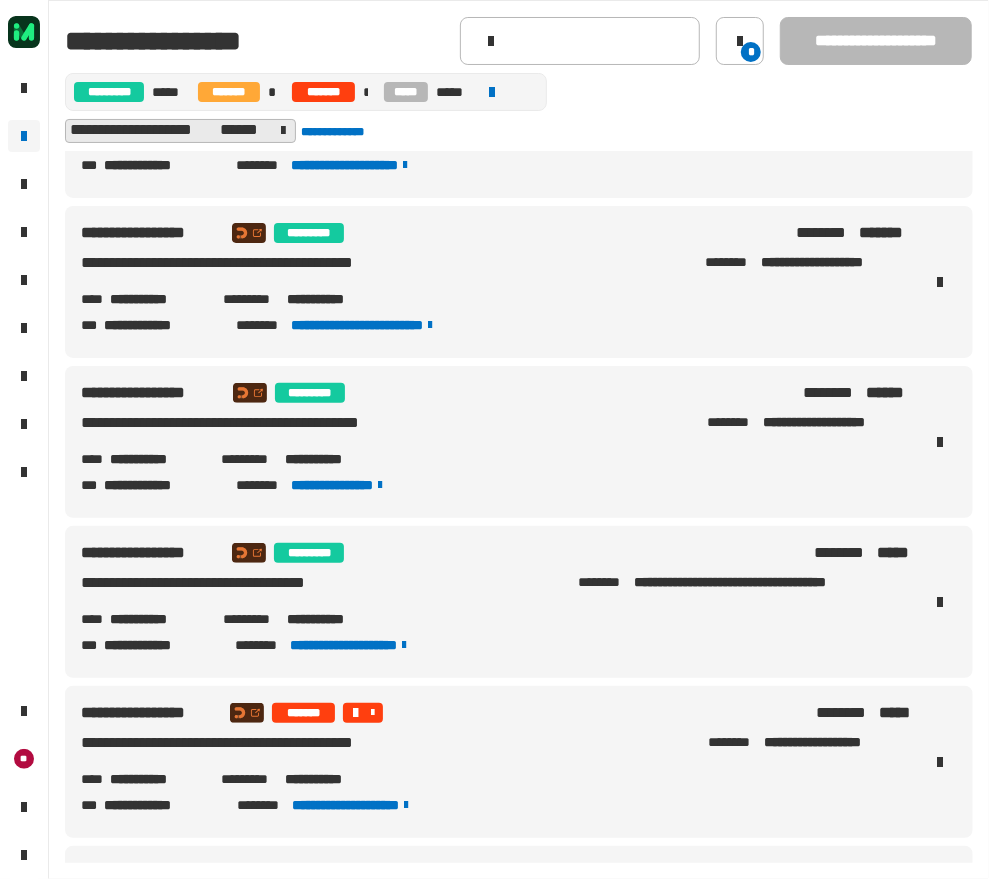 click on "**********" at bounding box center [157, 459] 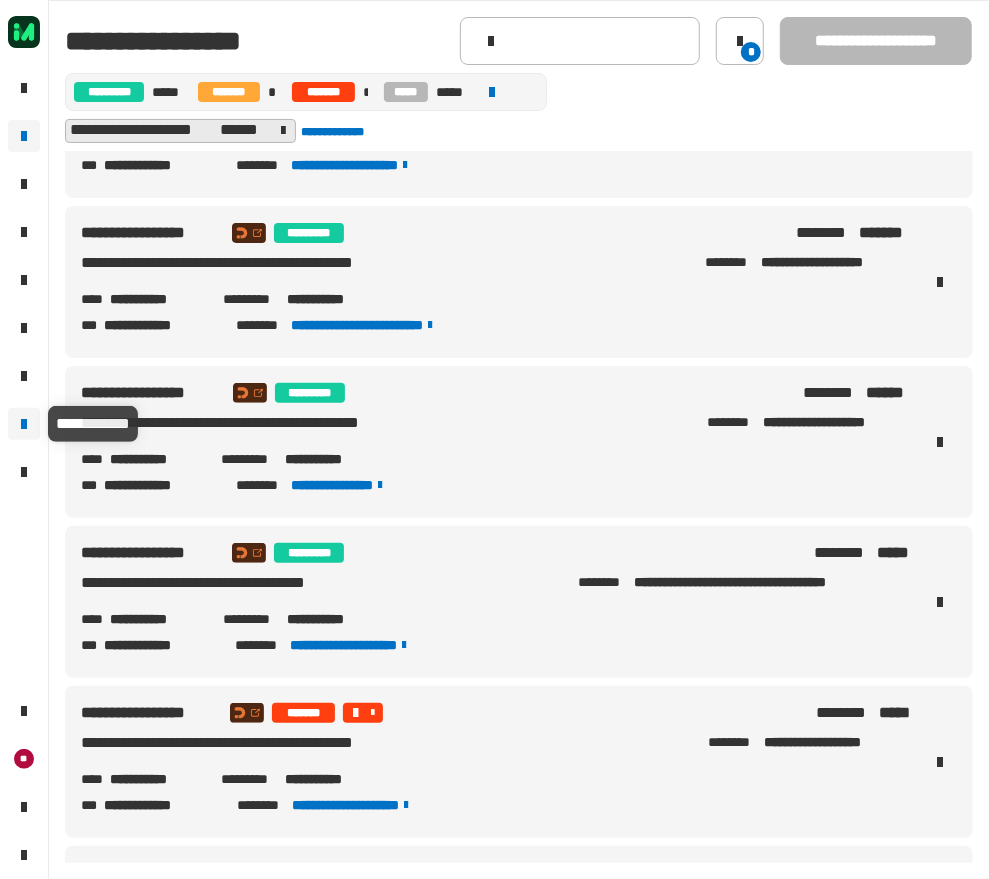 drag, startPoint x: 417, startPoint y: 420, endPoint x: 93, endPoint y: 434, distance: 324.30234 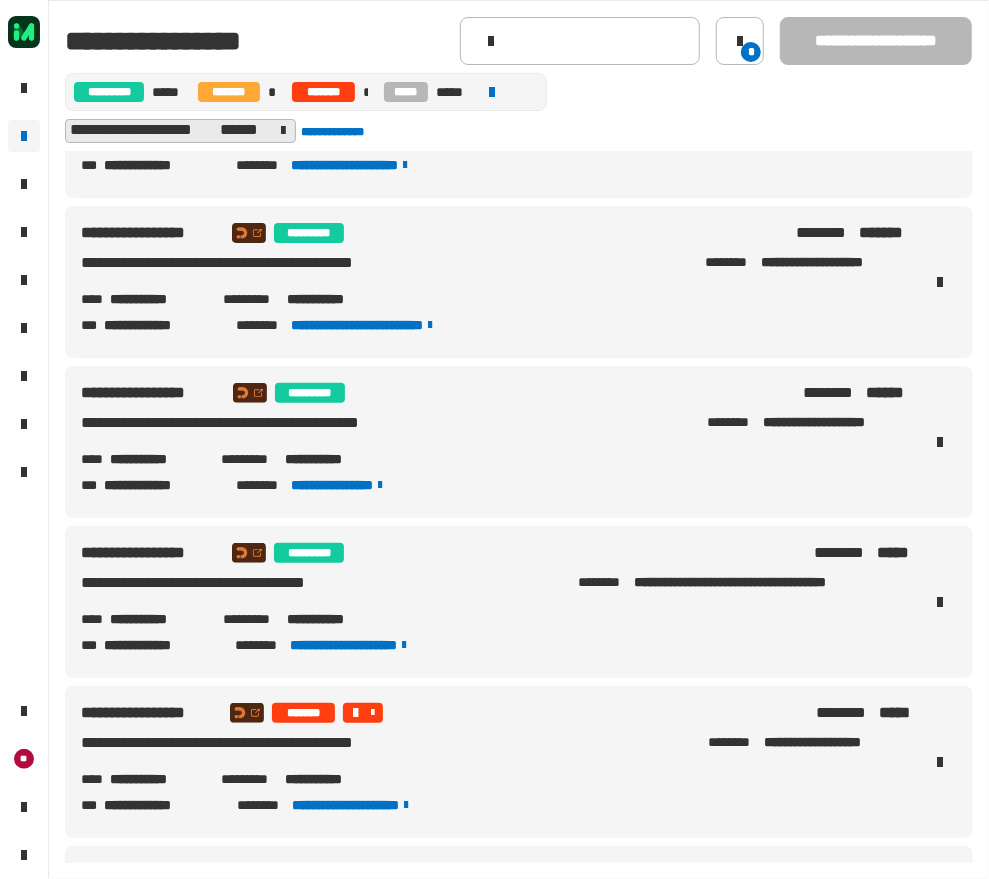 click on "**********" at bounding box center (495, 427) 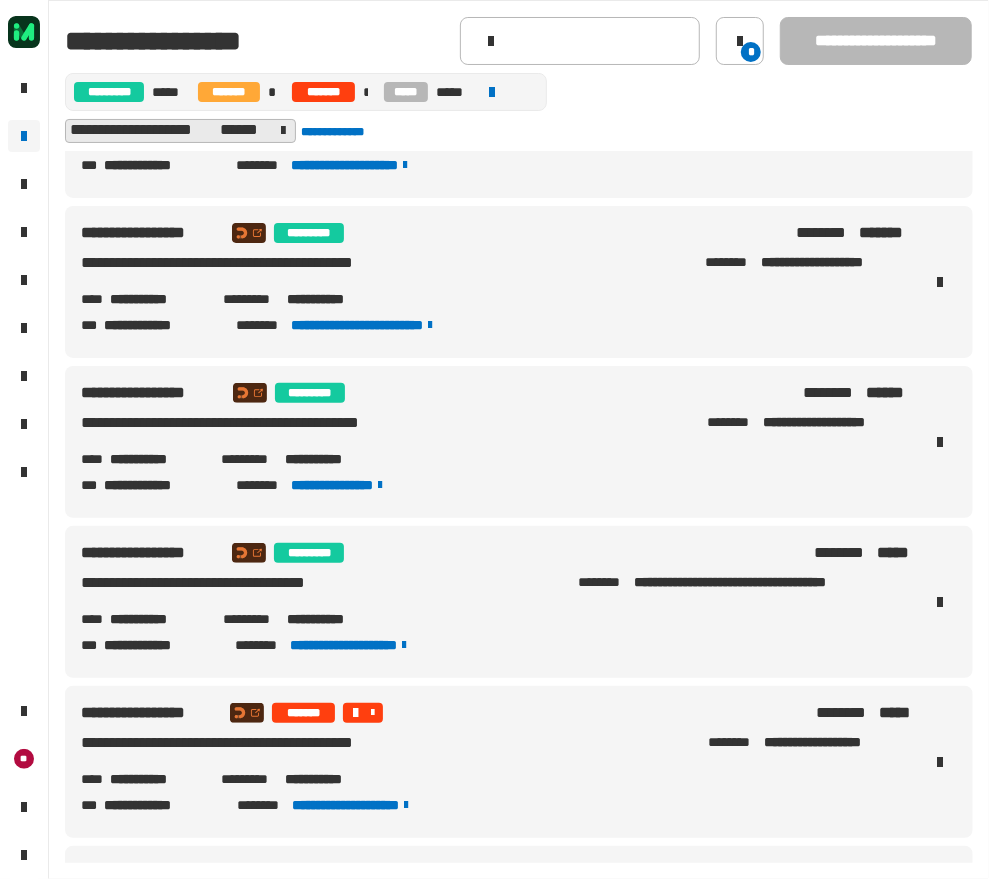 drag, startPoint x: 462, startPoint y: 421, endPoint x: 74, endPoint y: 430, distance: 388.10437 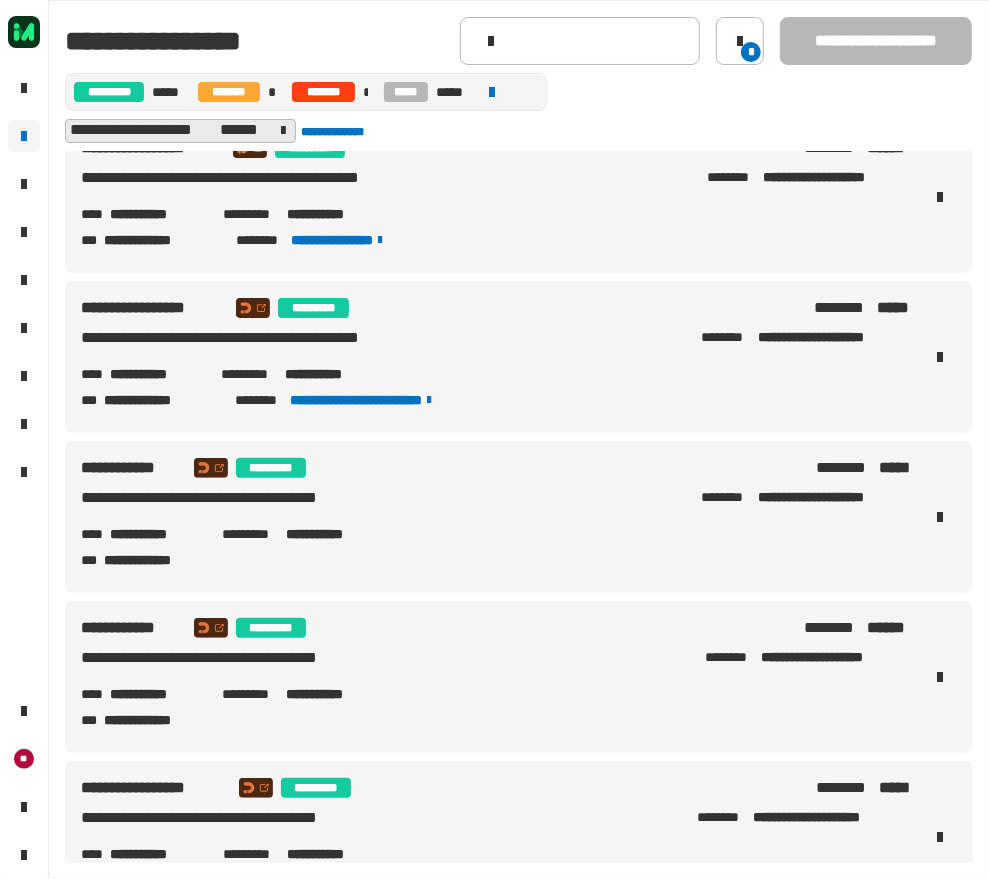 scroll, scrollTop: 9896, scrollLeft: 0, axis: vertical 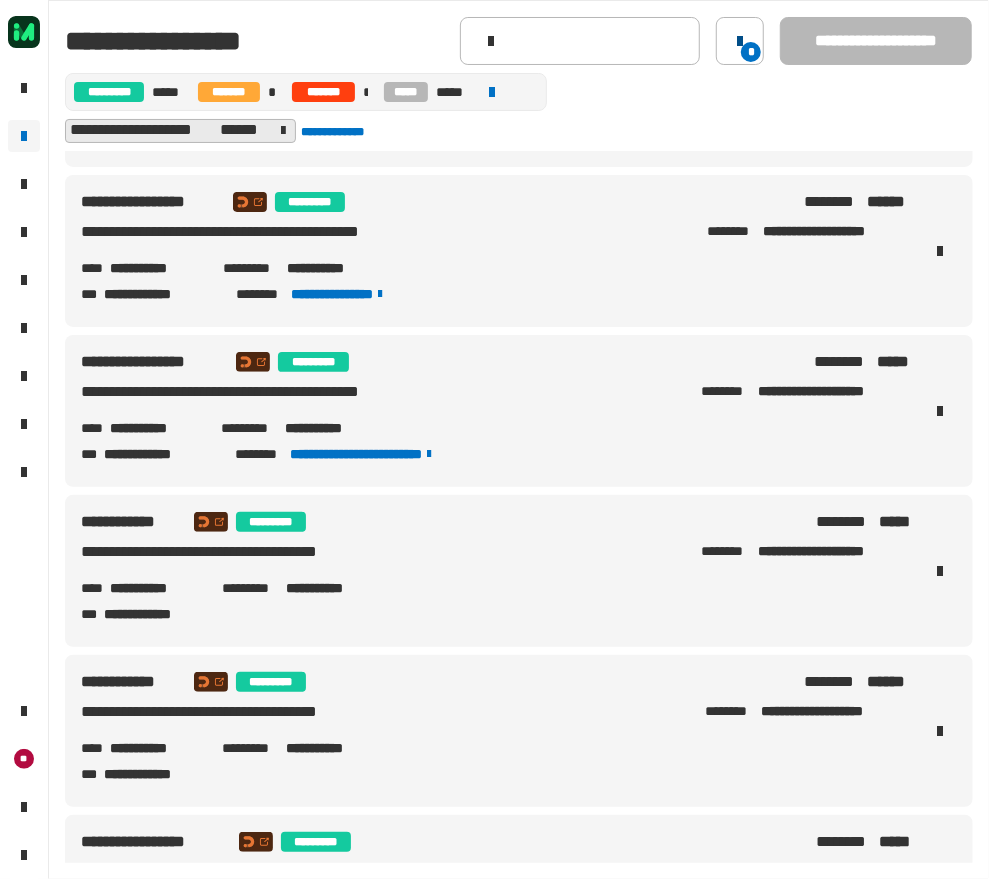 click 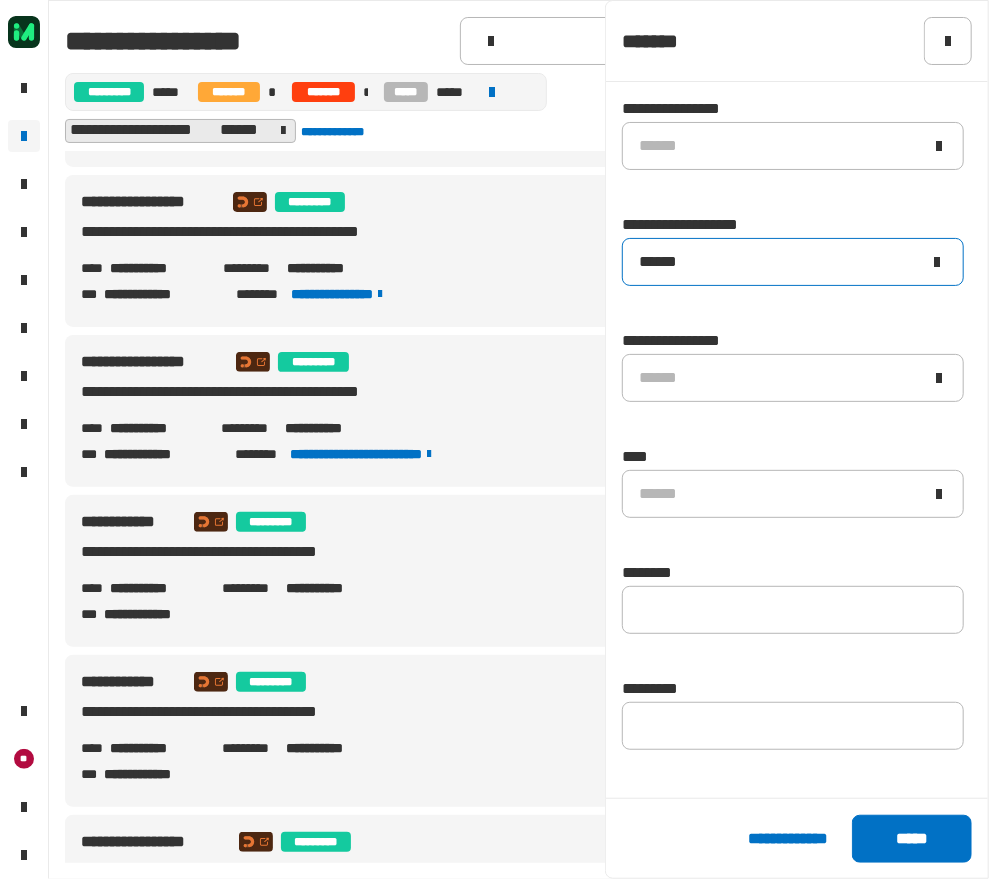 drag, startPoint x: 692, startPoint y: 258, endPoint x: 576, endPoint y: 262, distance: 116.06895 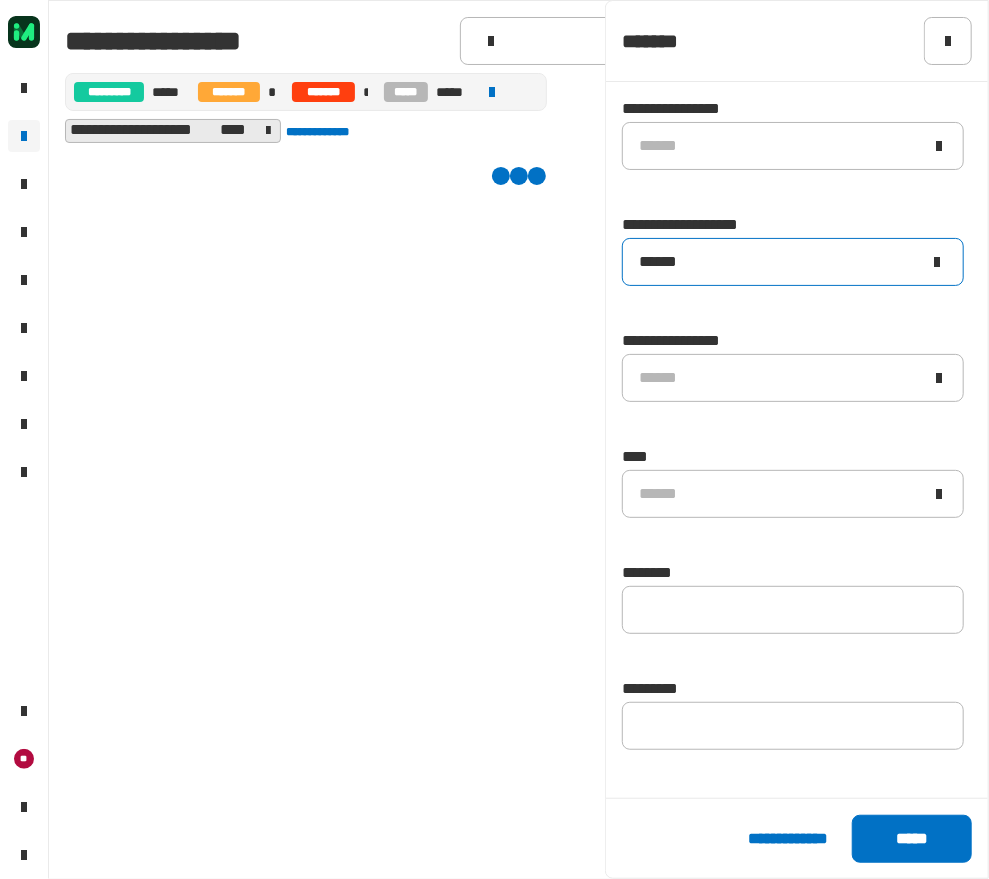 scroll, scrollTop: 0, scrollLeft: 0, axis: both 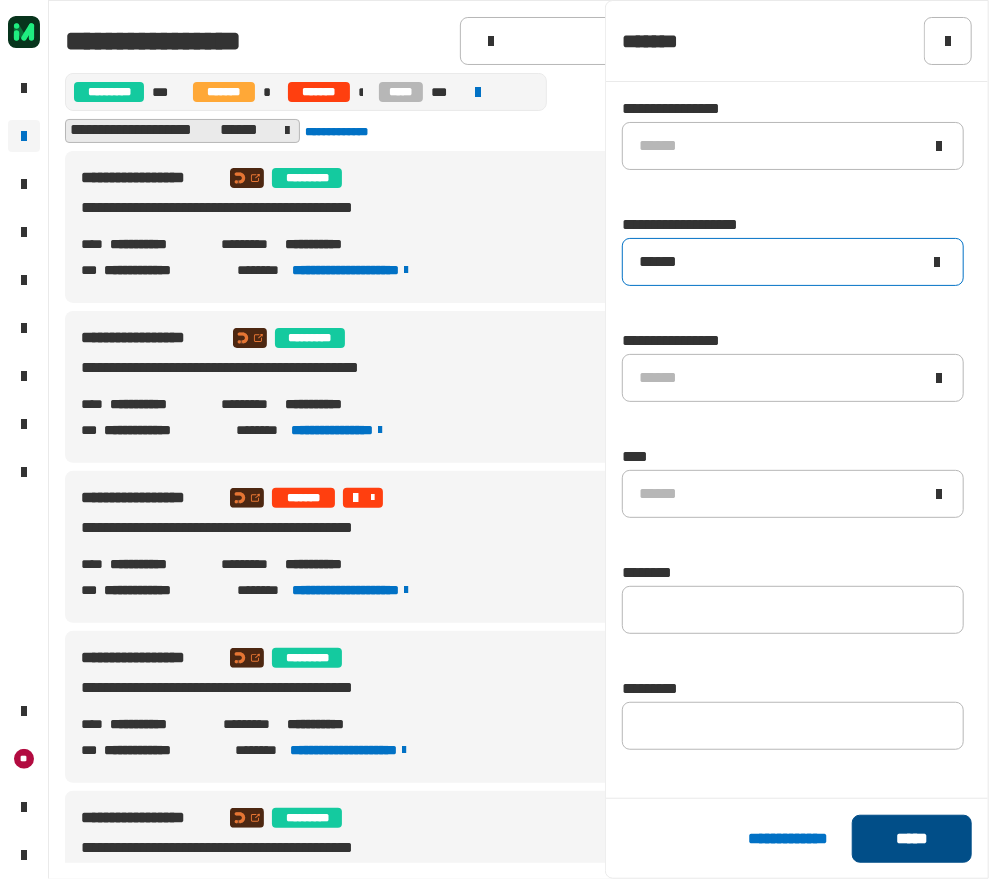 type on "******" 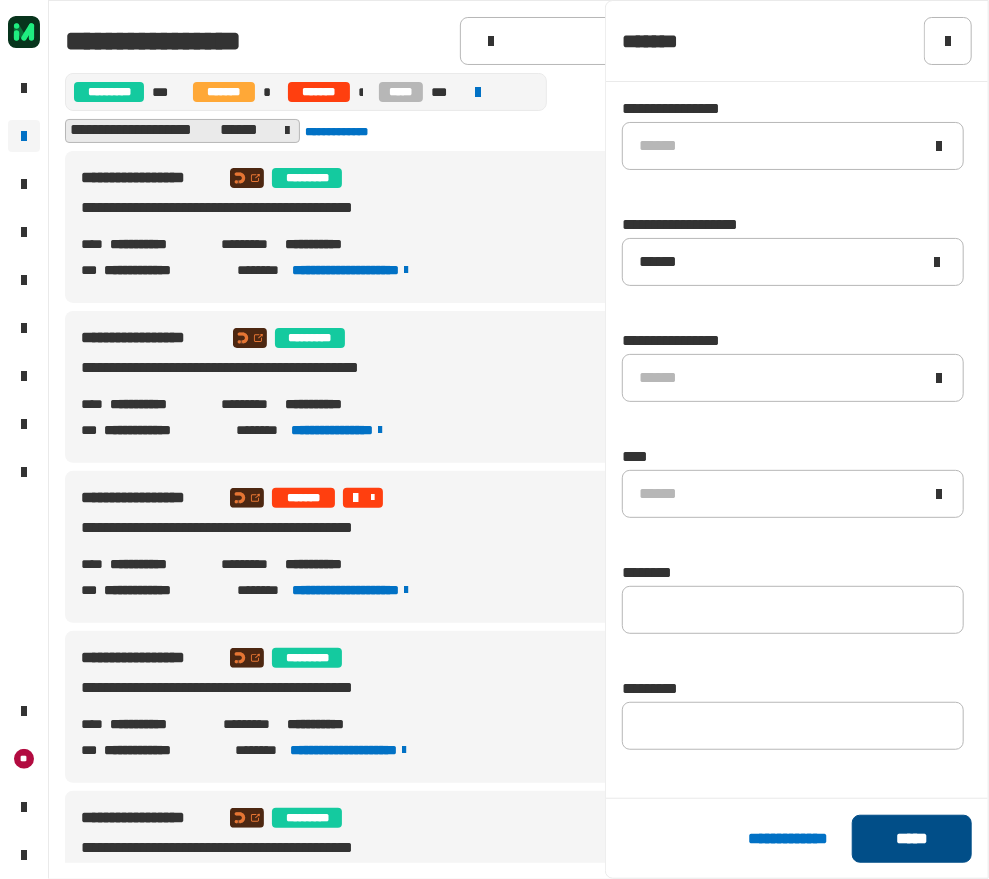 click on "*****" 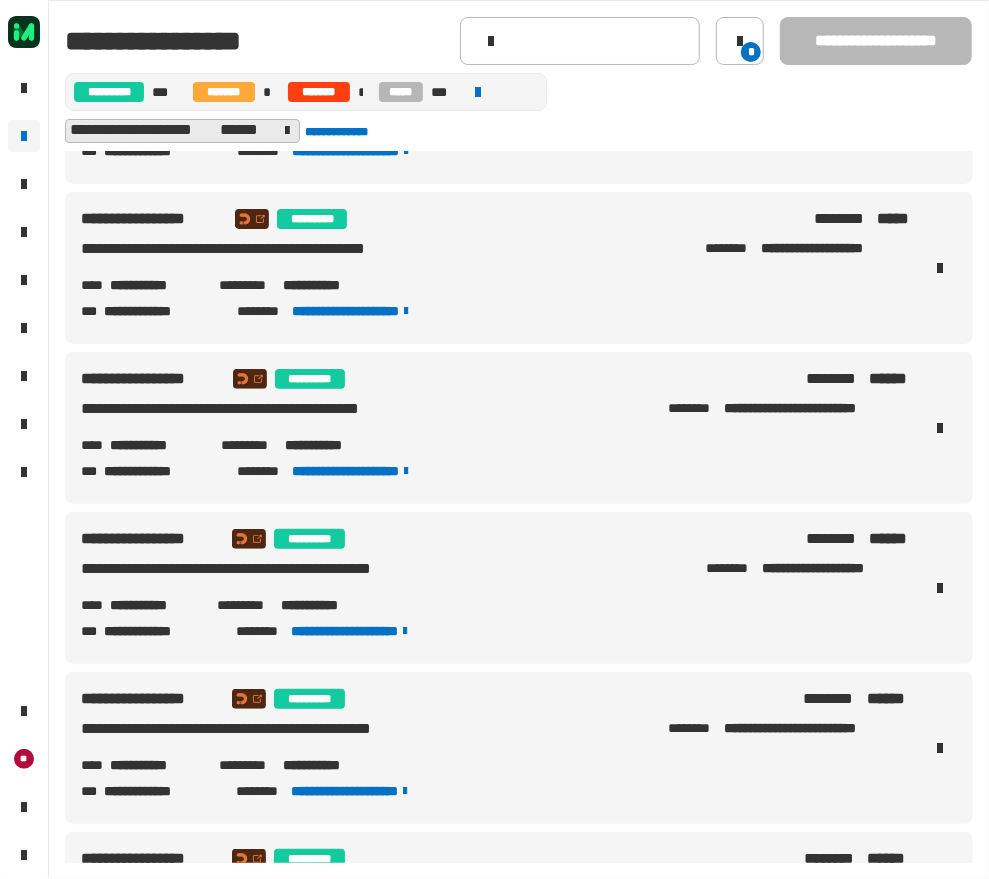 scroll, scrollTop: 3288, scrollLeft: 0, axis: vertical 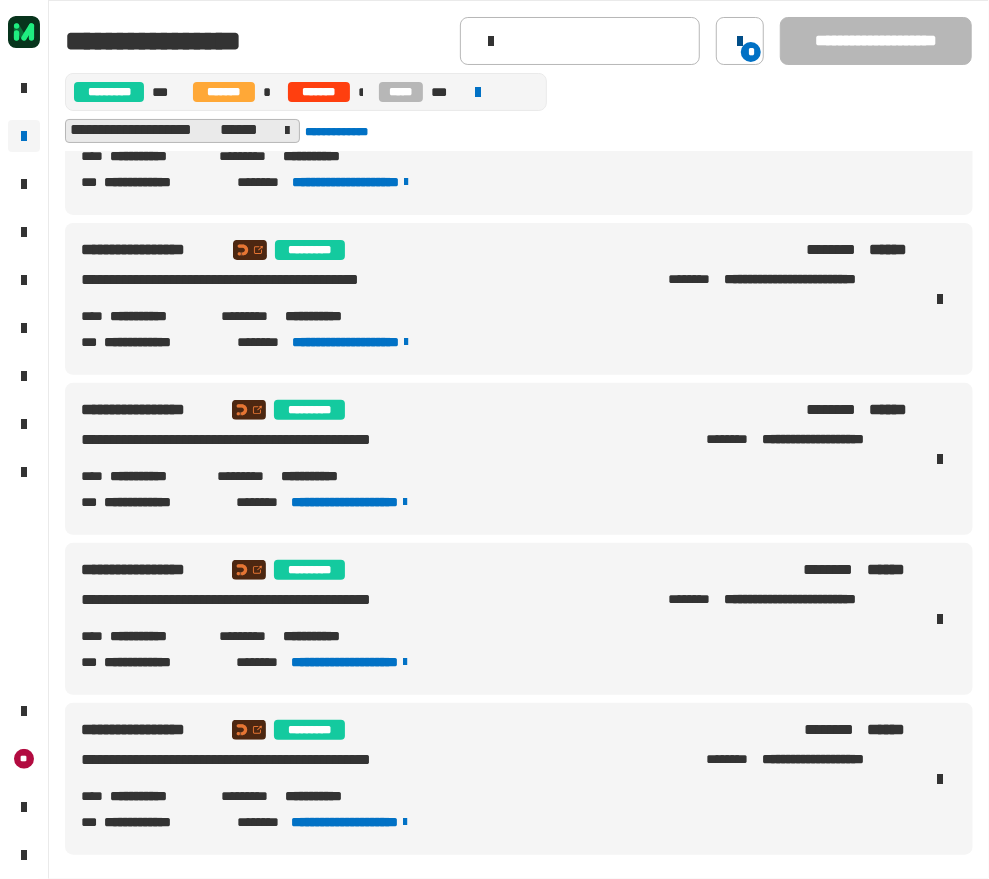 click on "*" 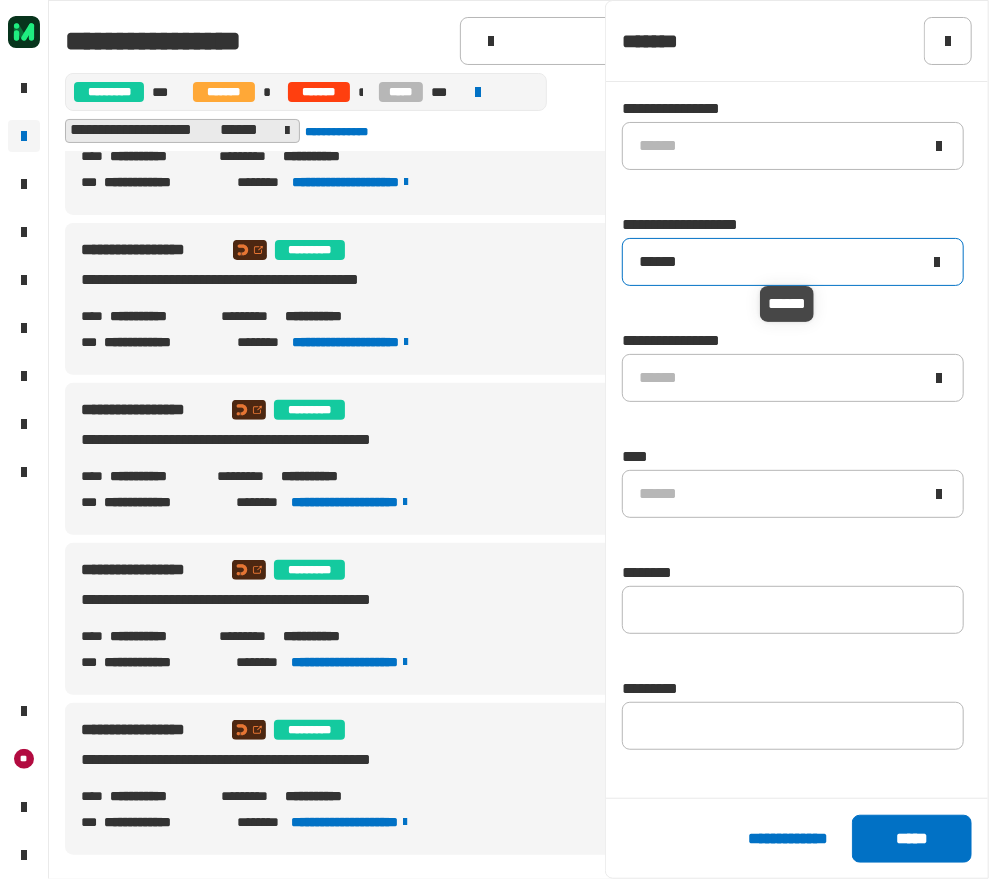drag, startPoint x: 761, startPoint y: 253, endPoint x: 524, endPoint y: 260, distance: 237.10335 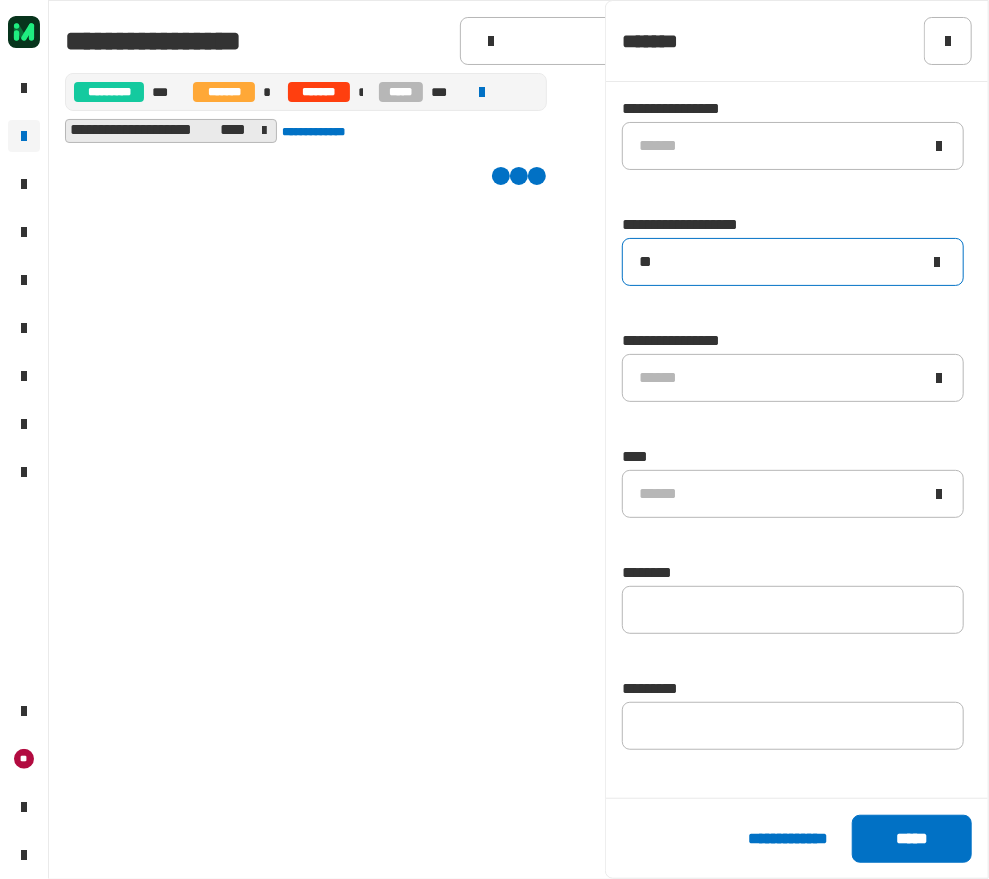 type on "*" 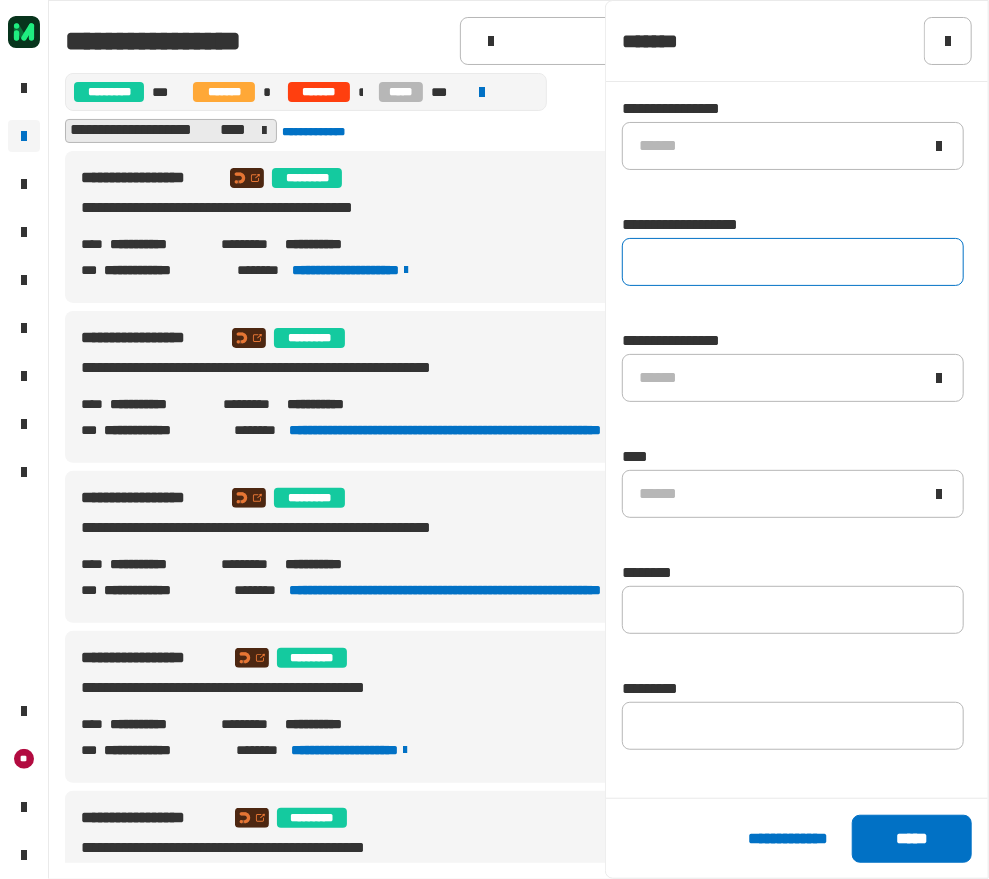 scroll, scrollTop: 0, scrollLeft: 0, axis: both 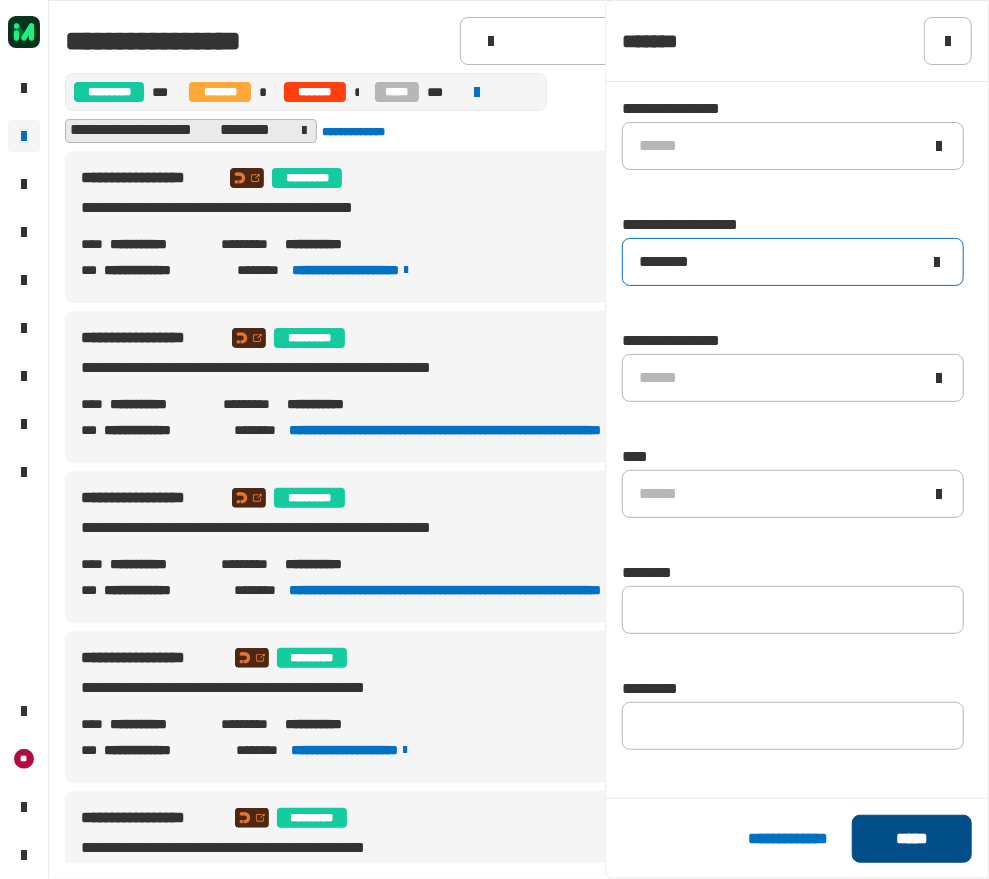 type on "********" 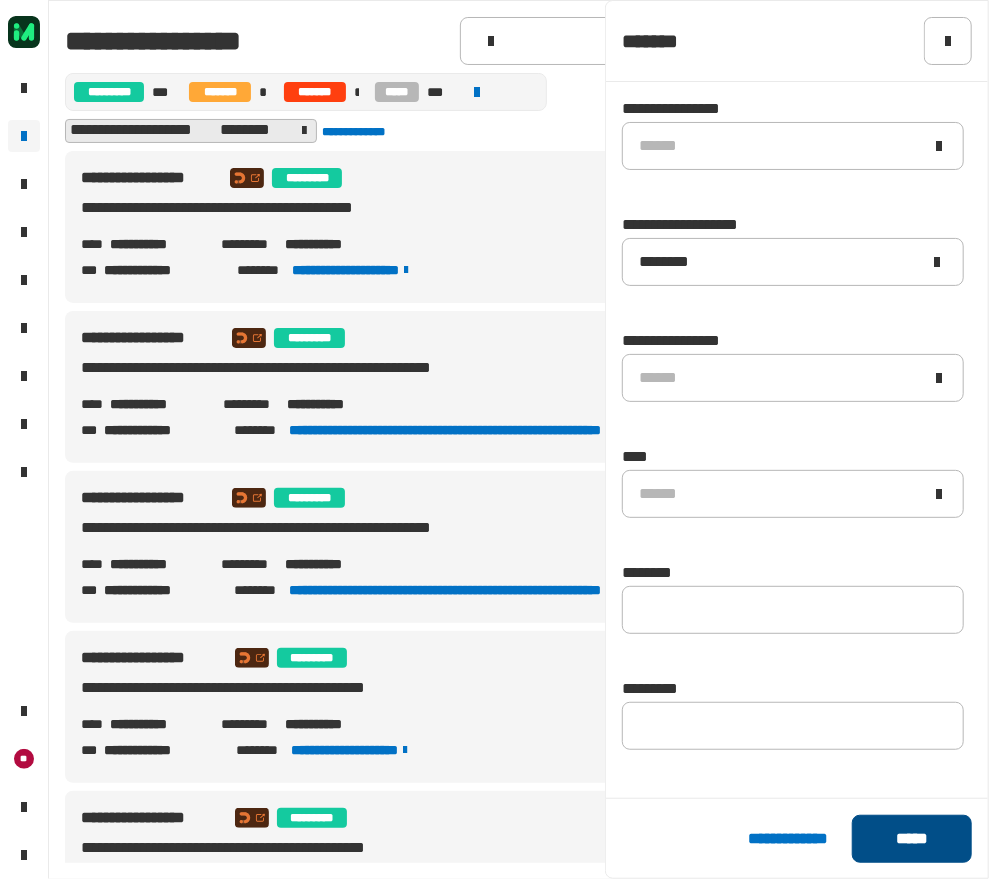 click on "*****" 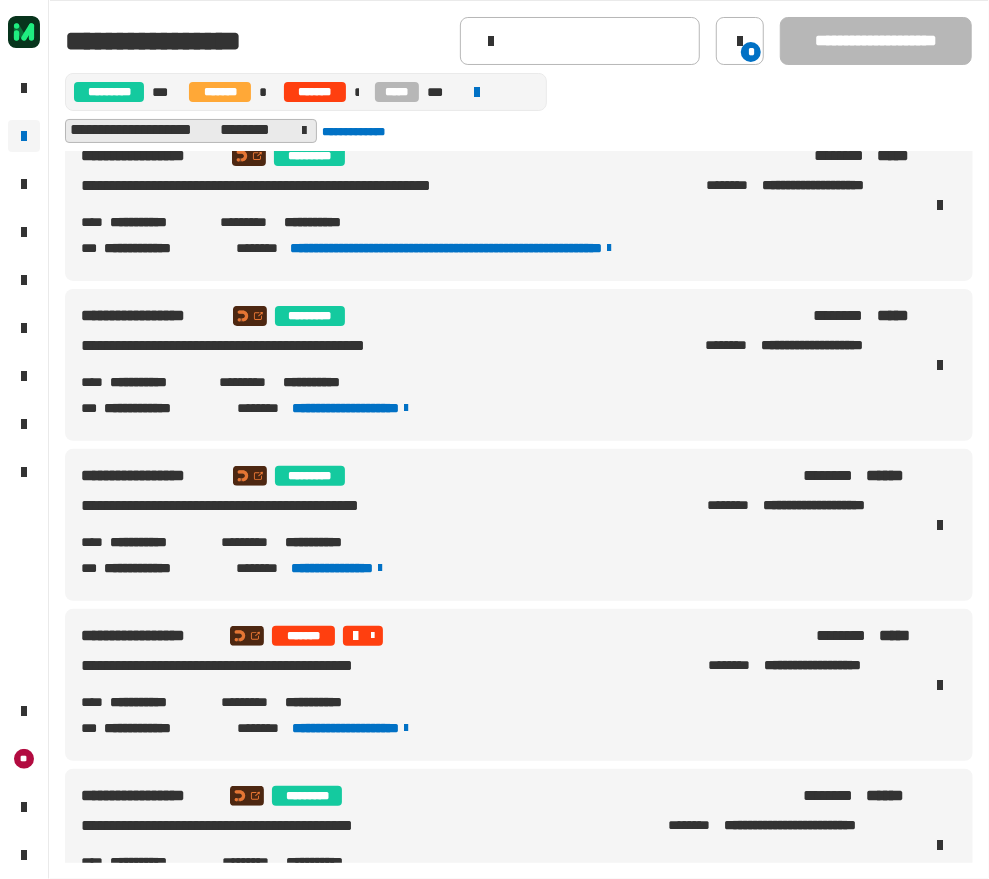 scroll, scrollTop: 1943, scrollLeft: 0, axis: vertical 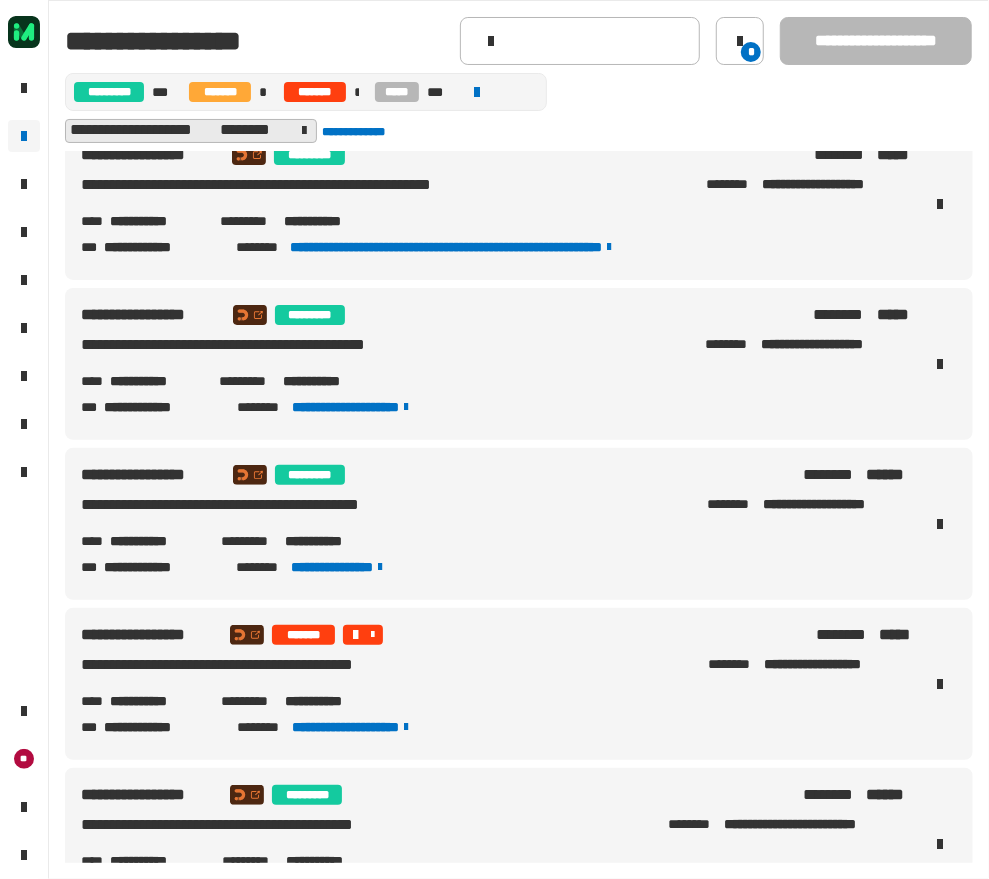 click on "**********" at bounding box center [438, 475] 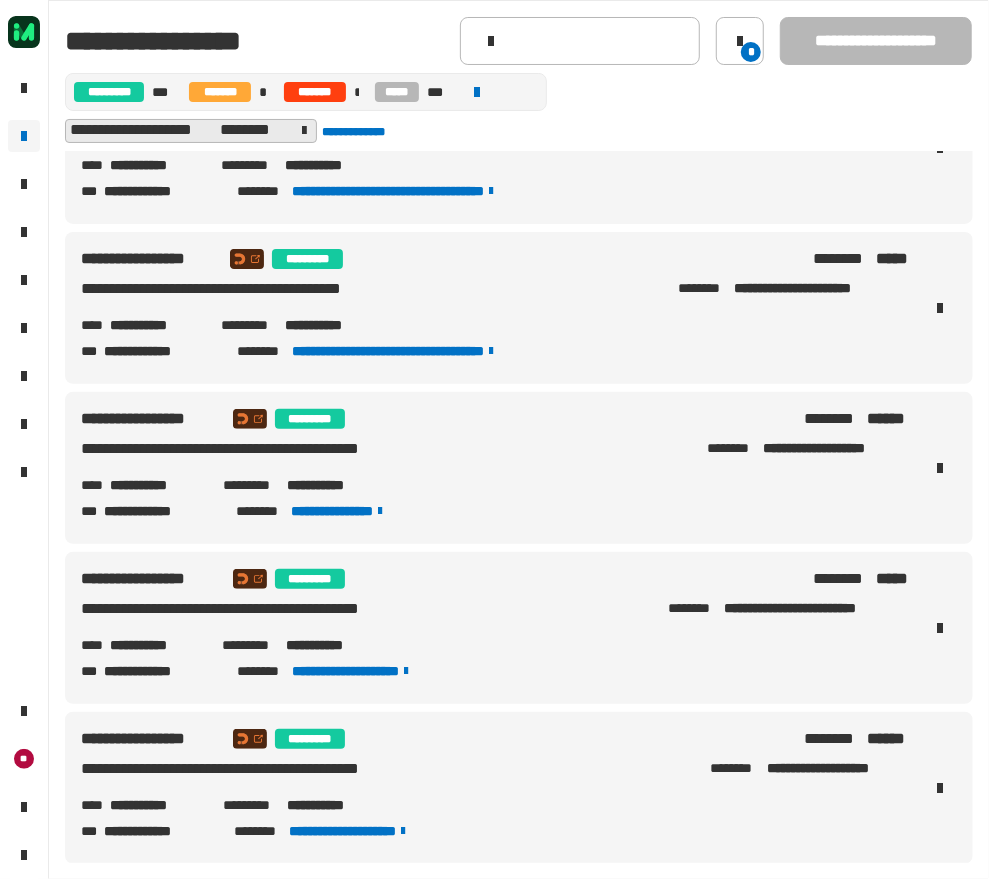 scroll, scrollTop: 3924, scrollLeft: 0, axis: vertical 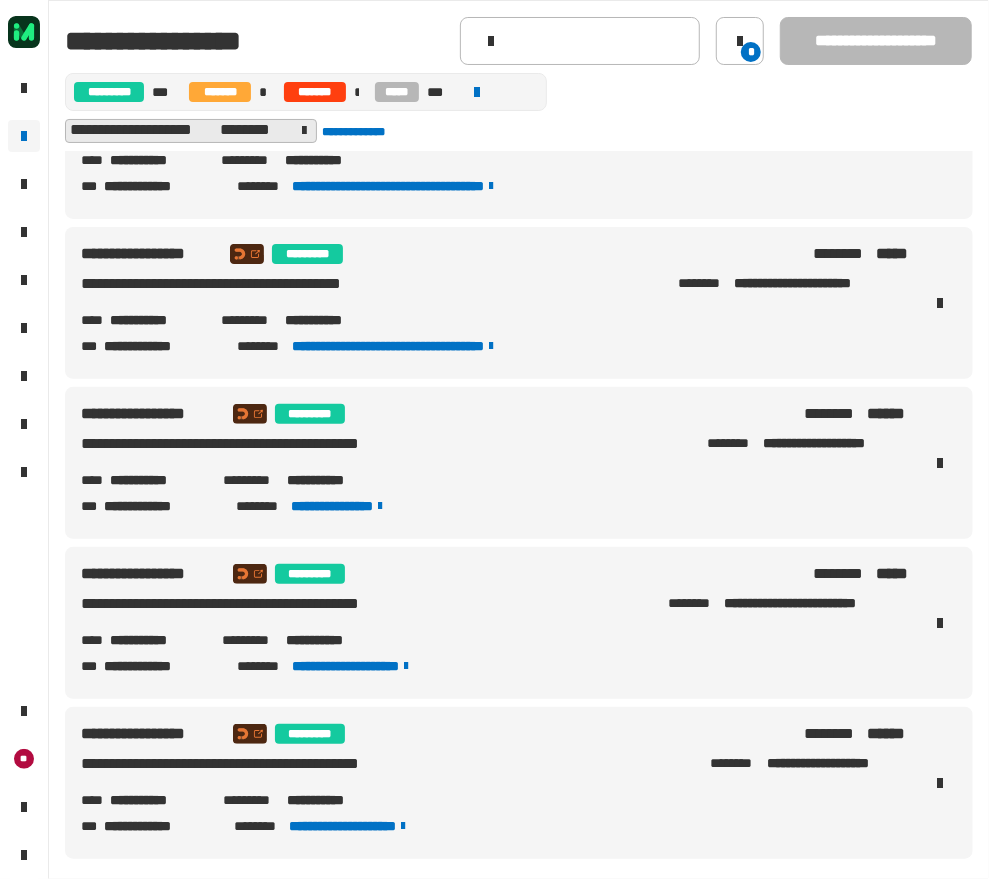 drag, startPoint x: 373, startPoint y: 660, endPoint x: 141, endPoint y: 600, distance: 239.63306 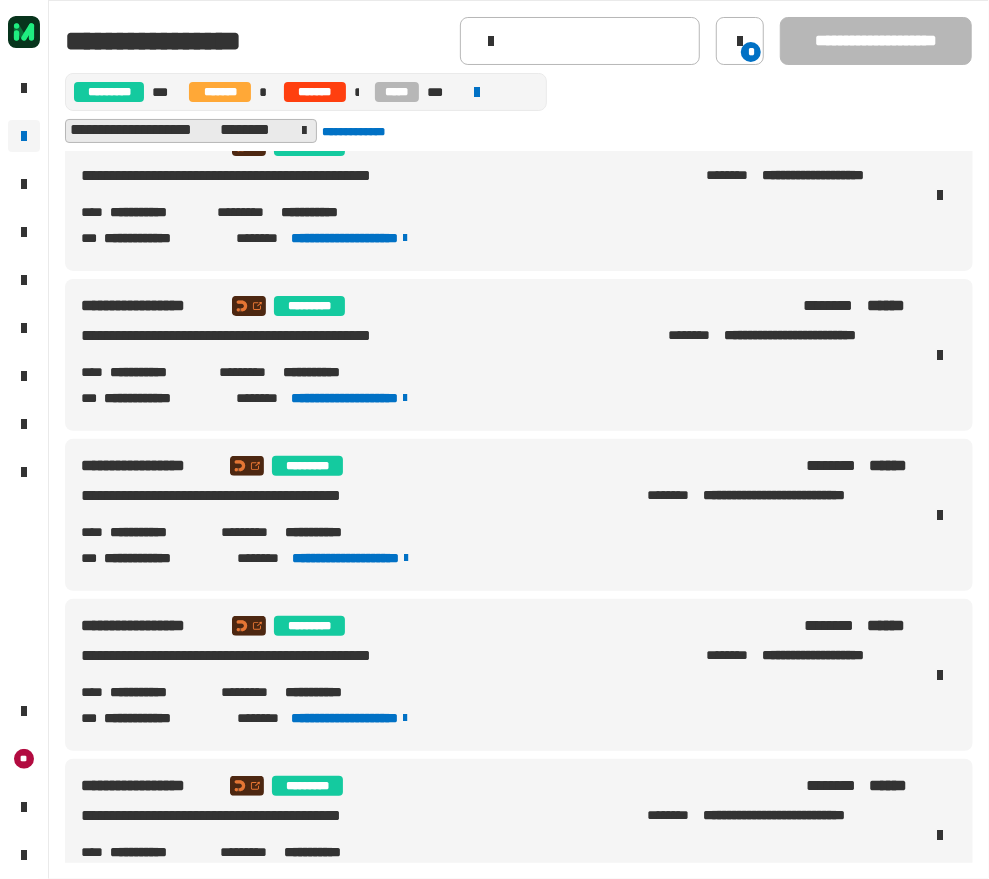 scroll, scrollTop: 6328, scrollLeft: 0, axis: vertical 